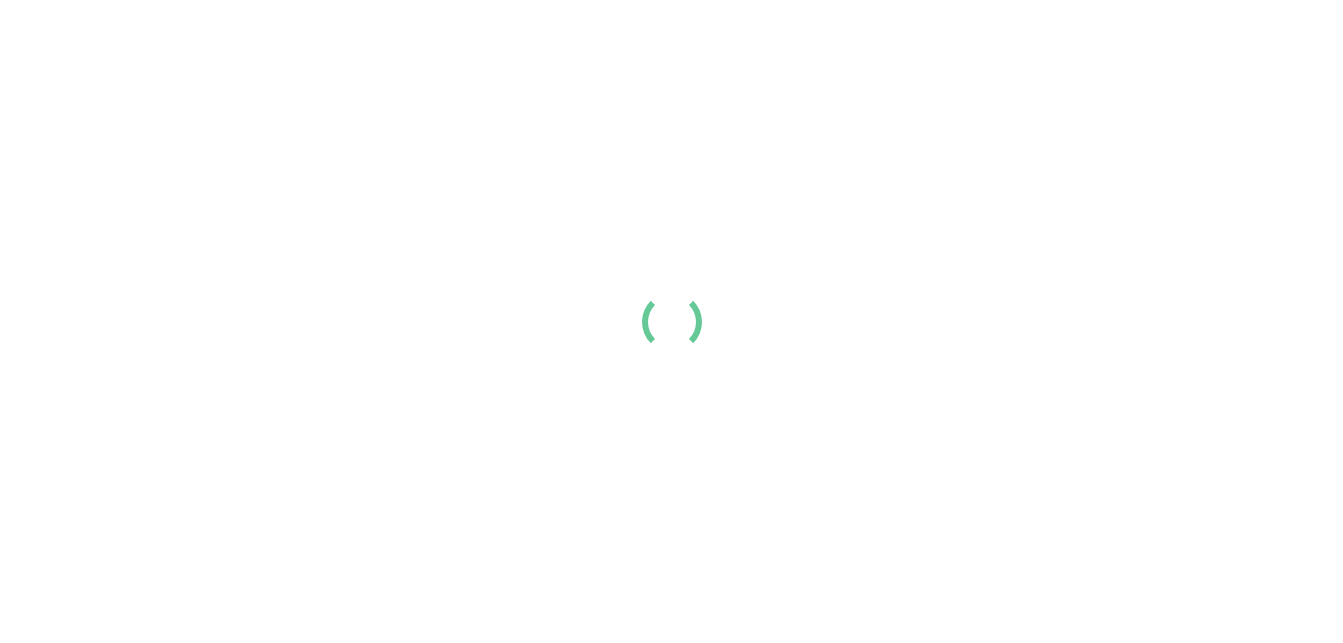 scroll, scrollTop: 0, scrollLeft: 0, axis: both 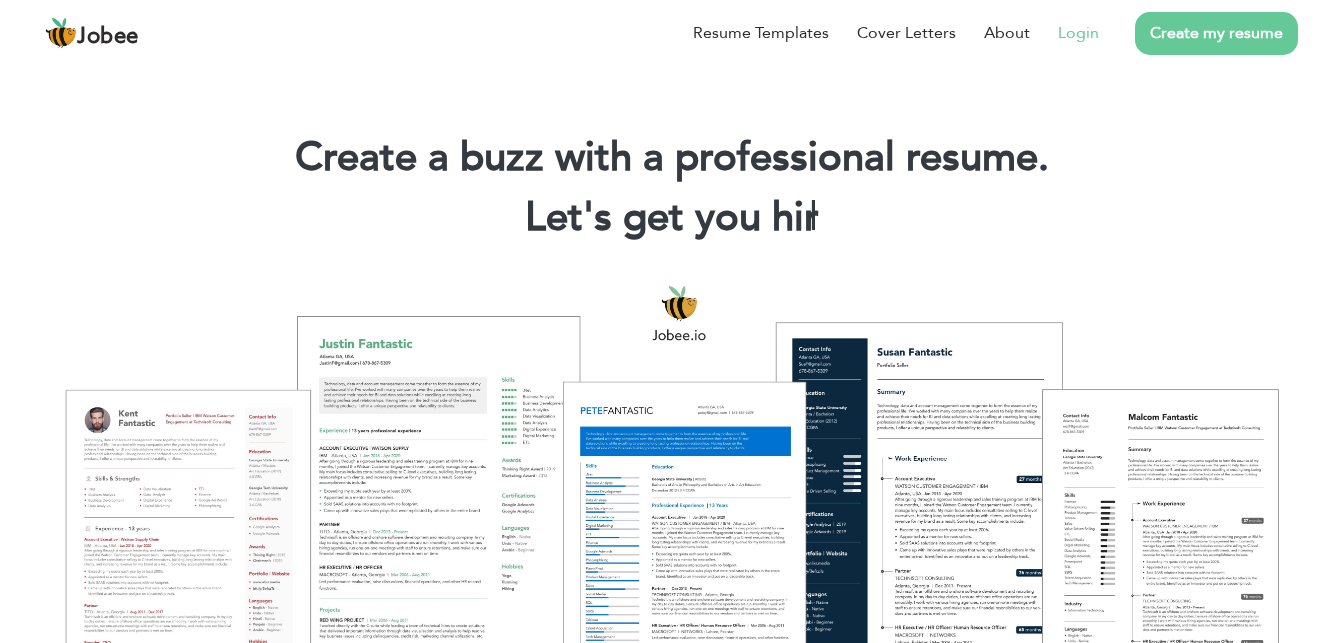 click on "Login" at bounding box center [1078, 33] 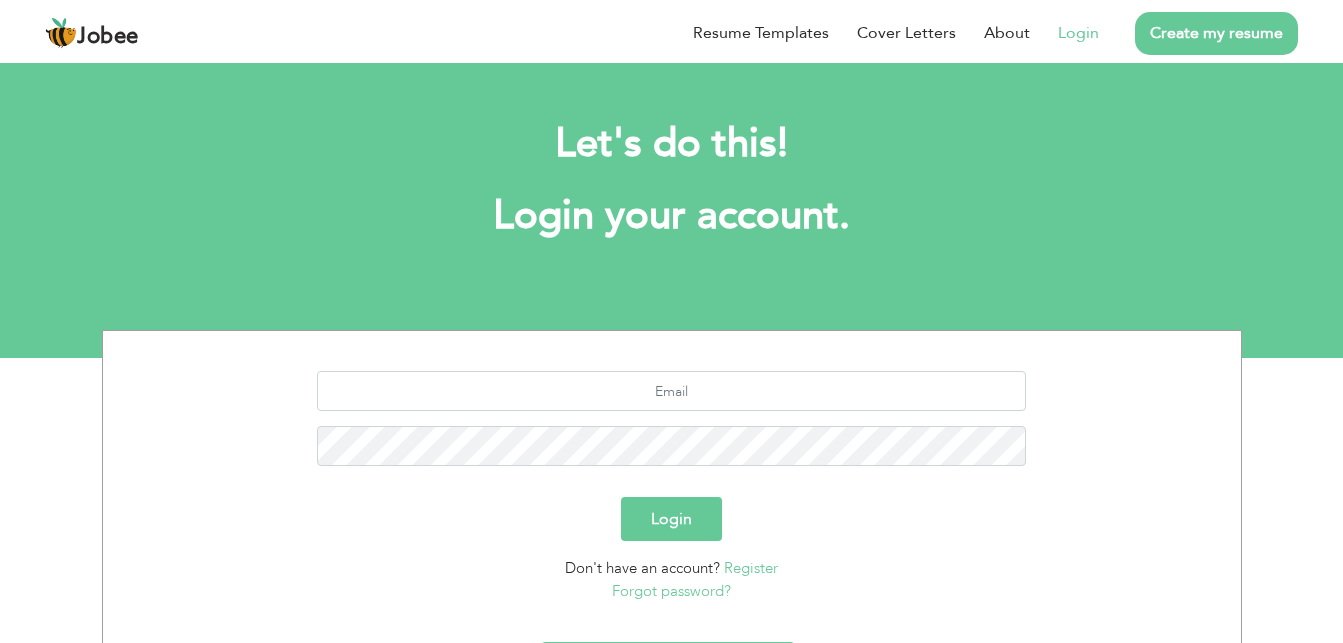 scroll, scrollTop: 0, scrollLeft: 0, axis: both 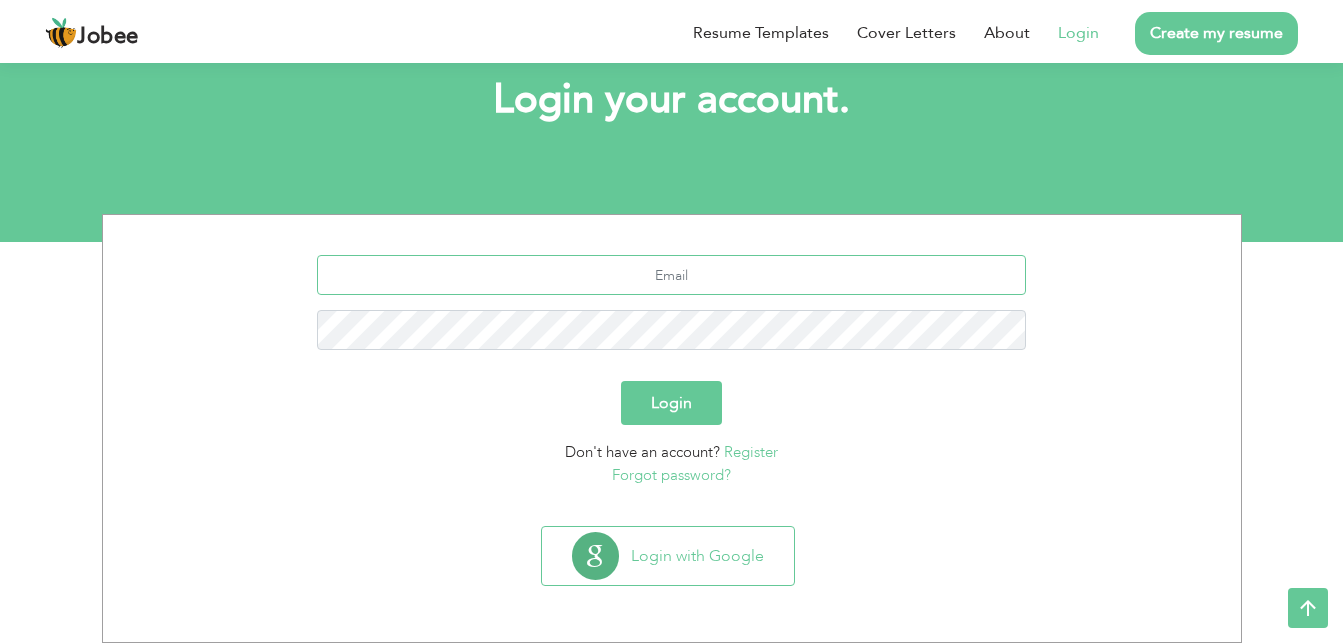 click at bounding box center (671, 275) 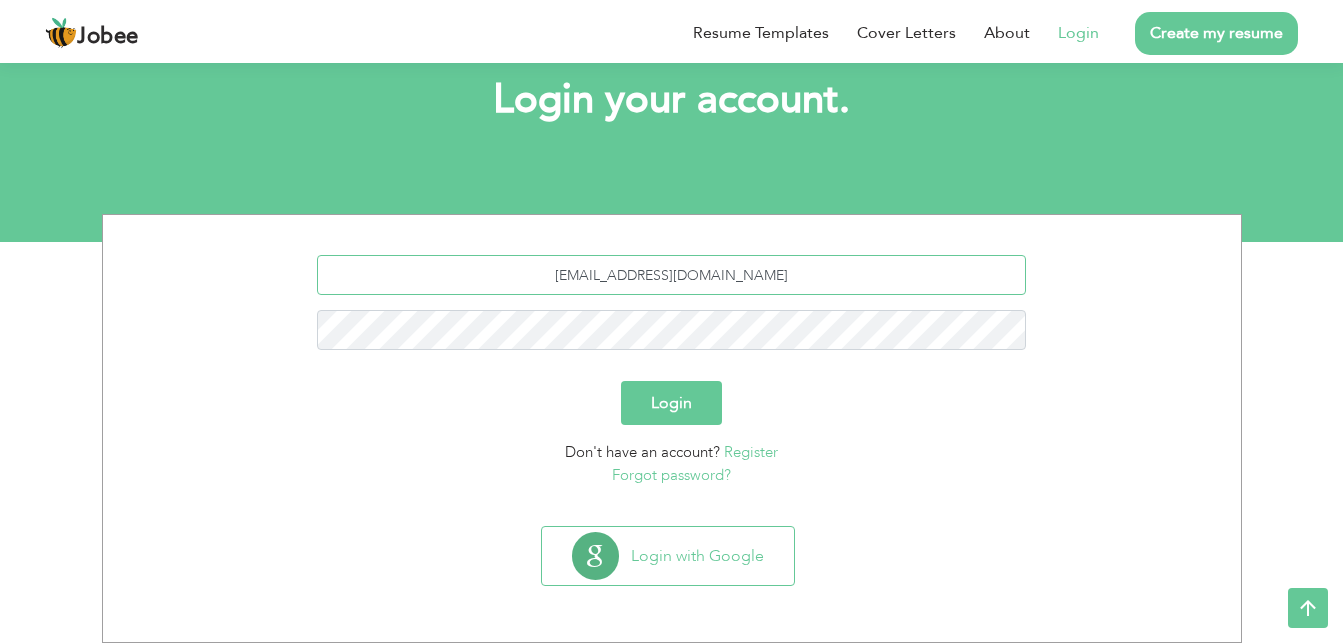 type on "[EMAIL_ADDRESS][DOMAIN_NAME]" 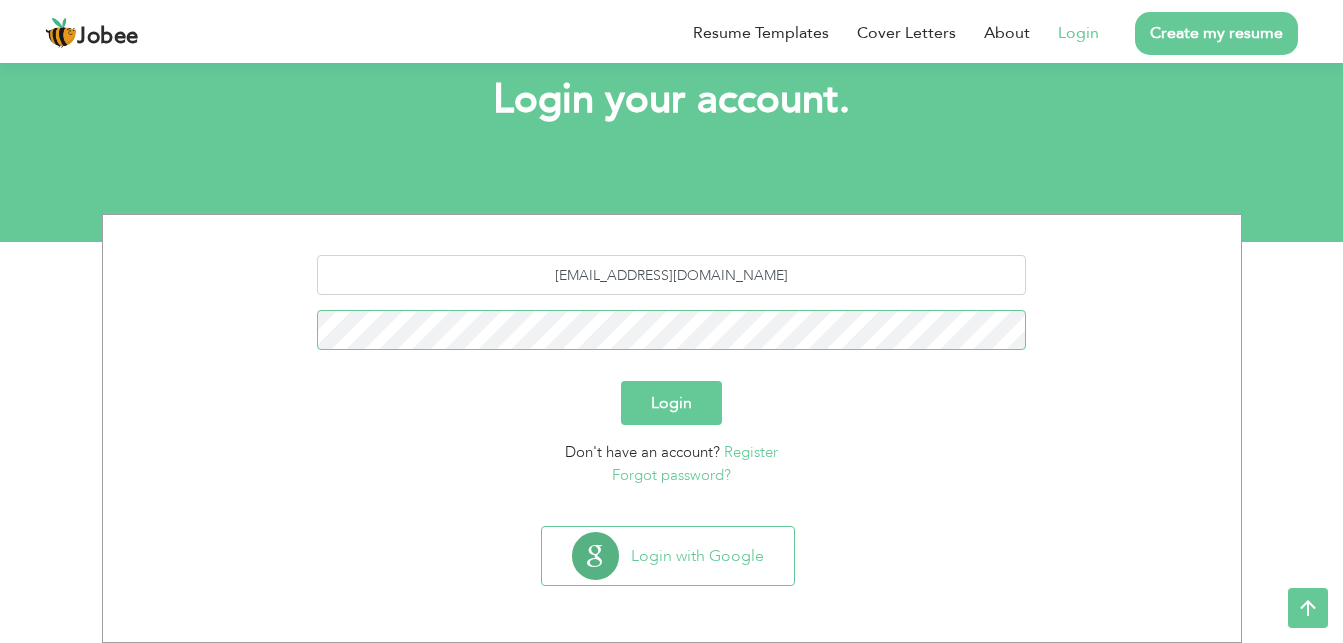 click on "Login" at bounding box center (671, 403) 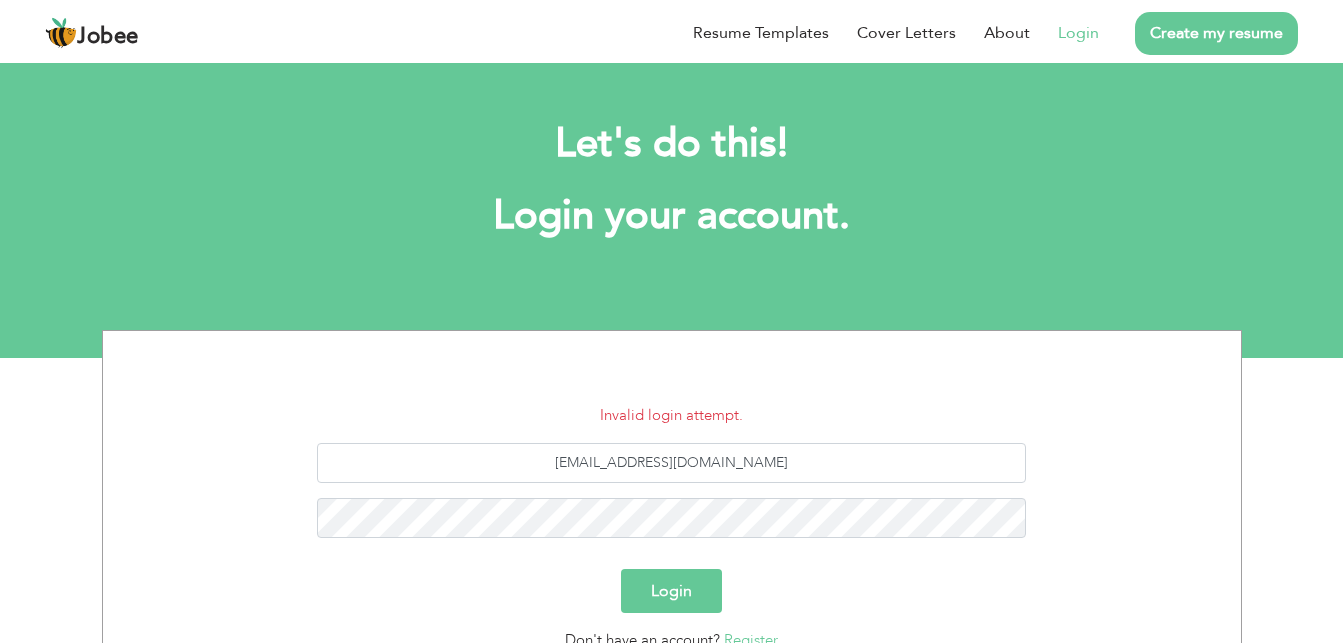 scroll, scrollTop: 0, scrollLeft: 0, axis: both 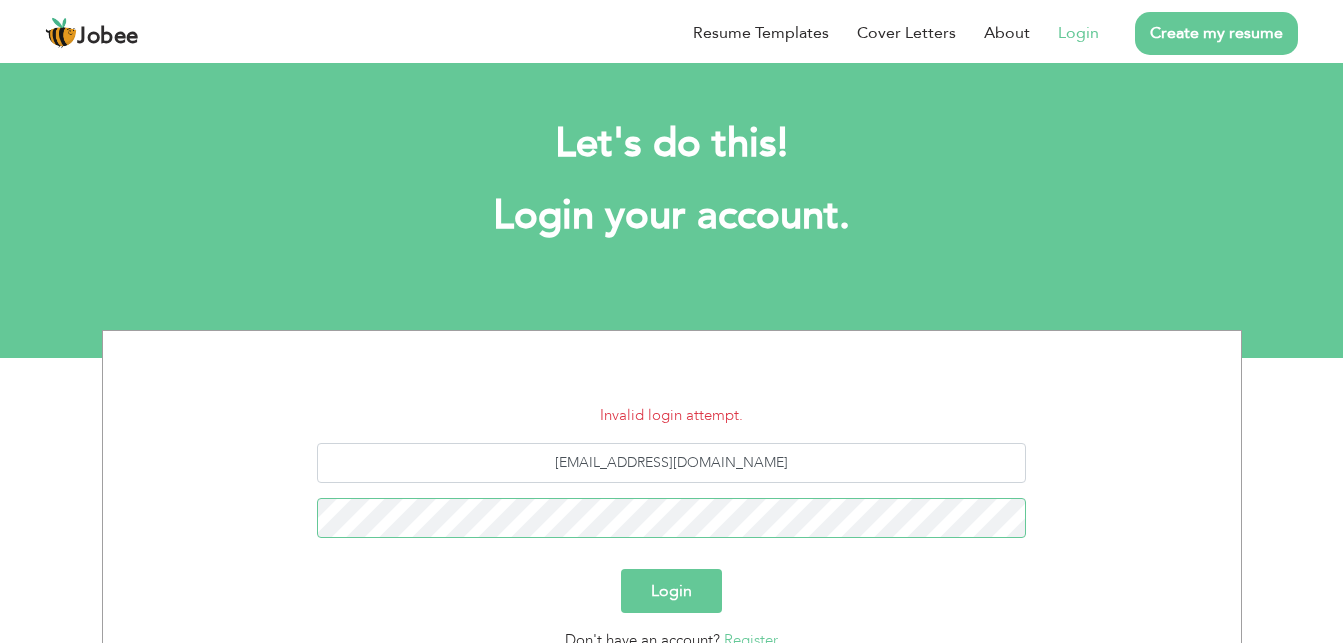 click on "Login" at bounding box center (671, 591) 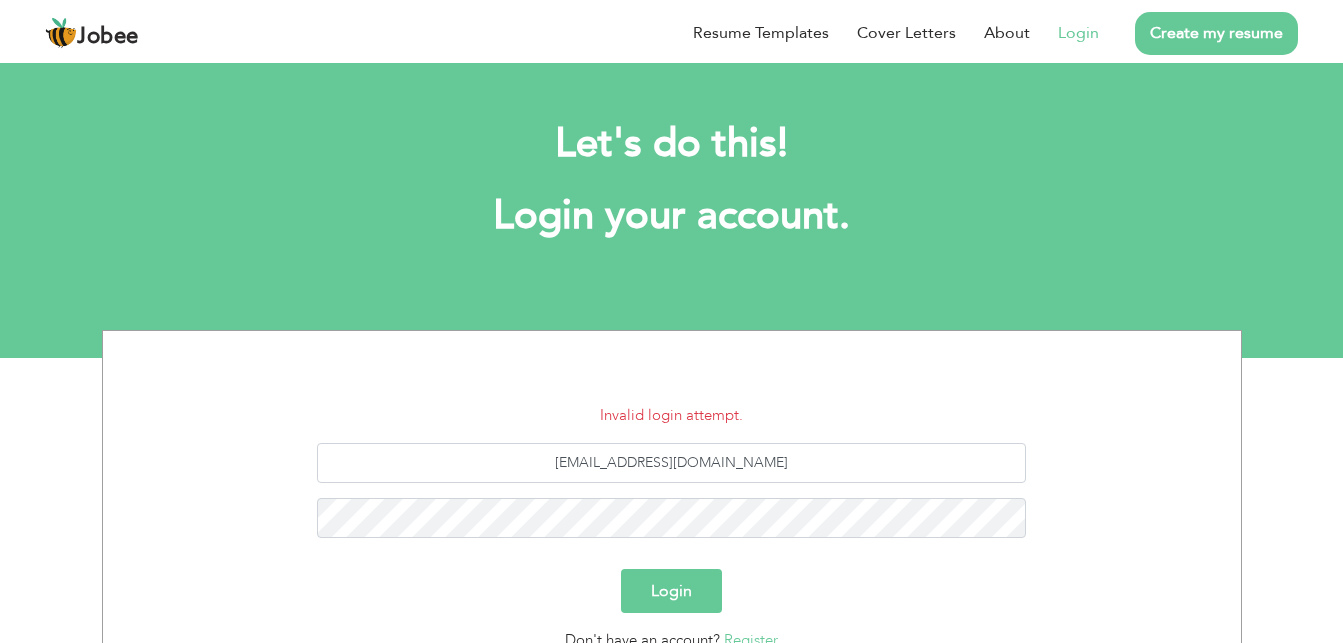 scroll, scrollTop: 0, scrollLeft: 0, axis: both 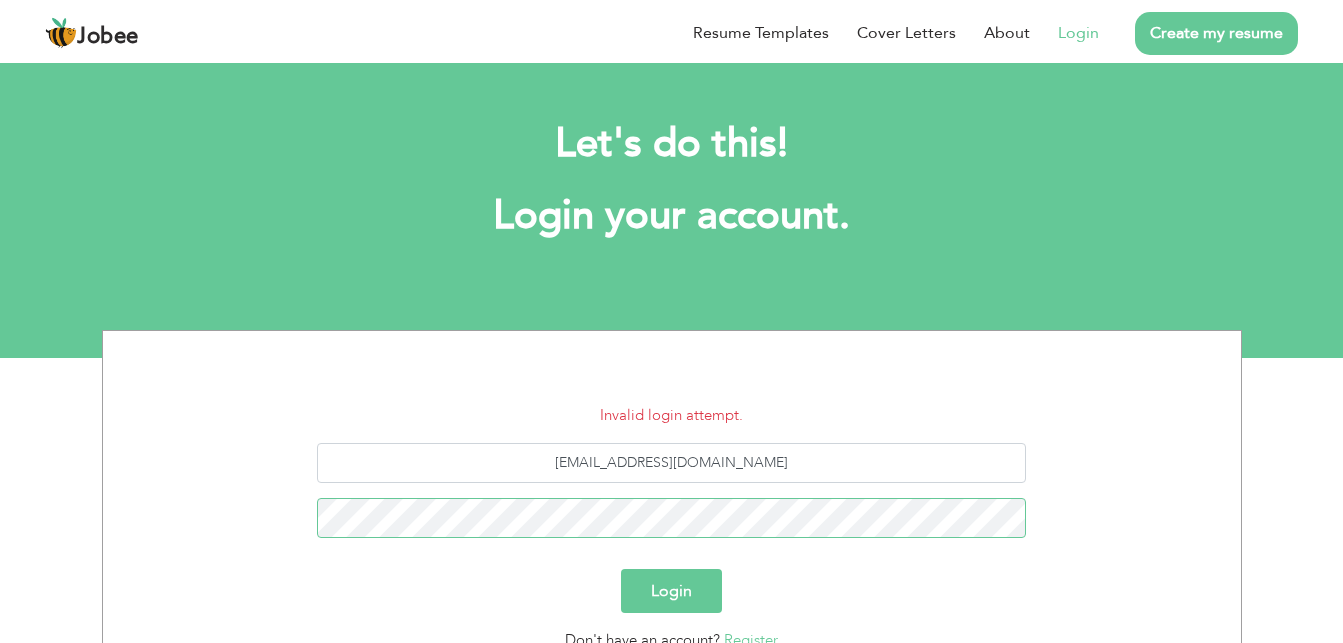 click on "Login" at bounding box center (671, 591) 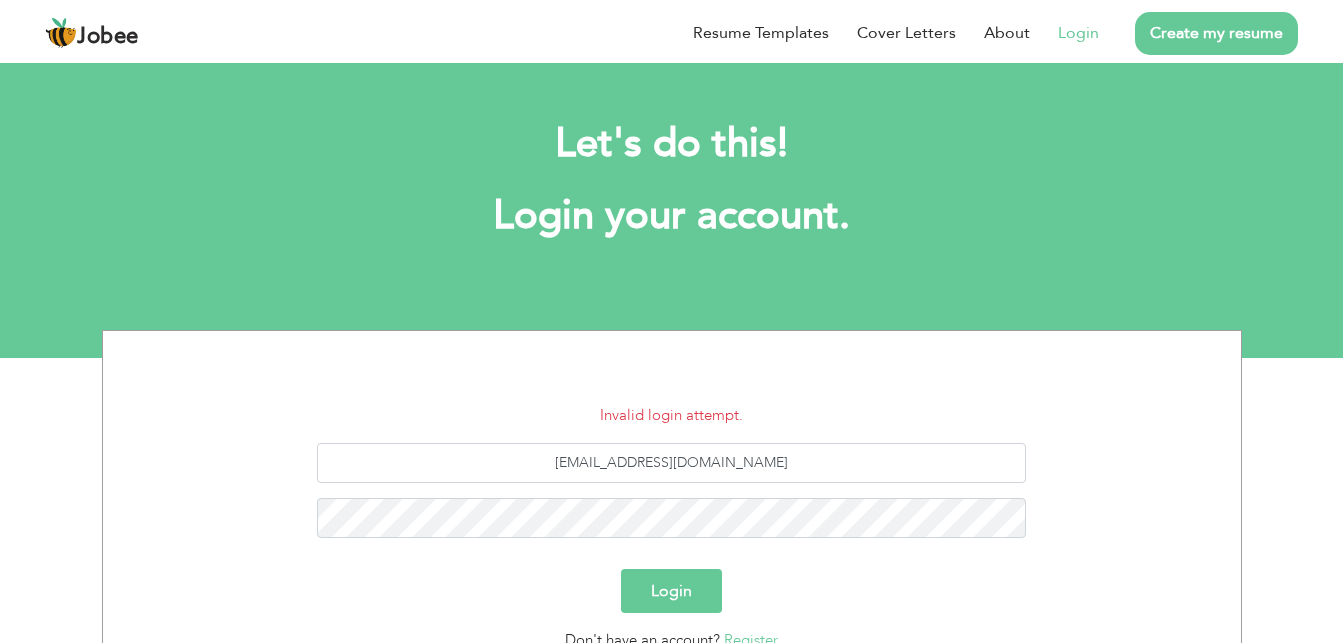 scroll, scrollTop: 0, scrollLeft: 0, axis: both 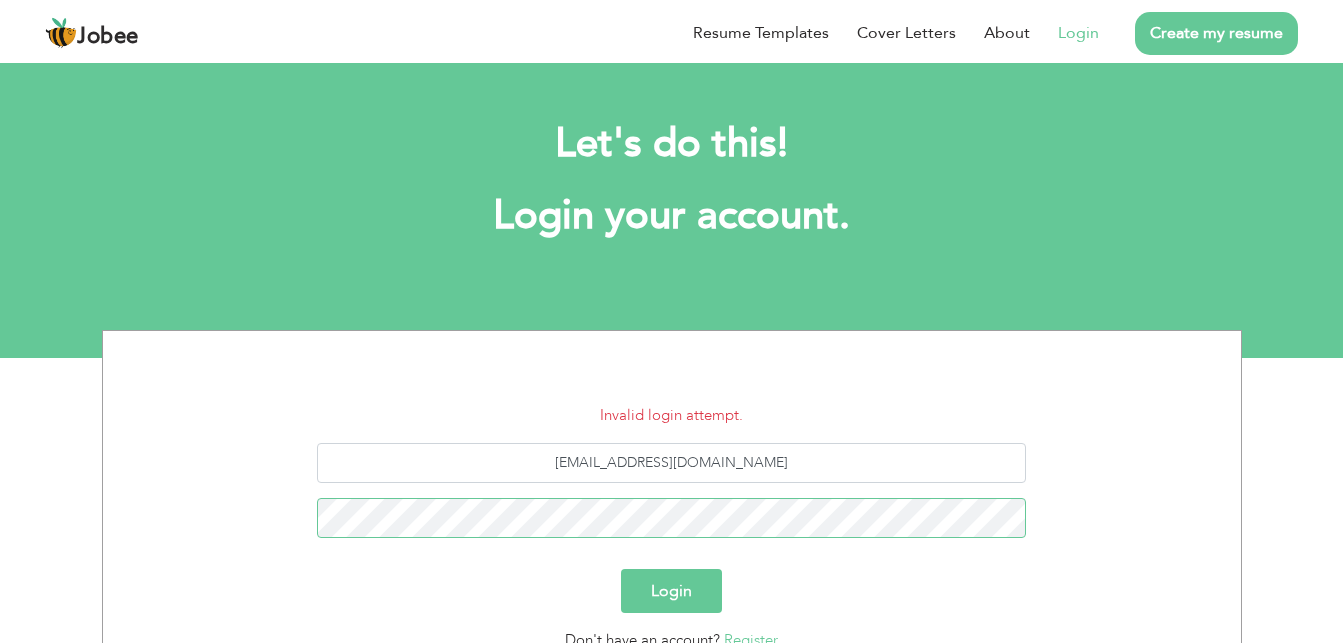 click on "Login" at bounding box center (671, 591) 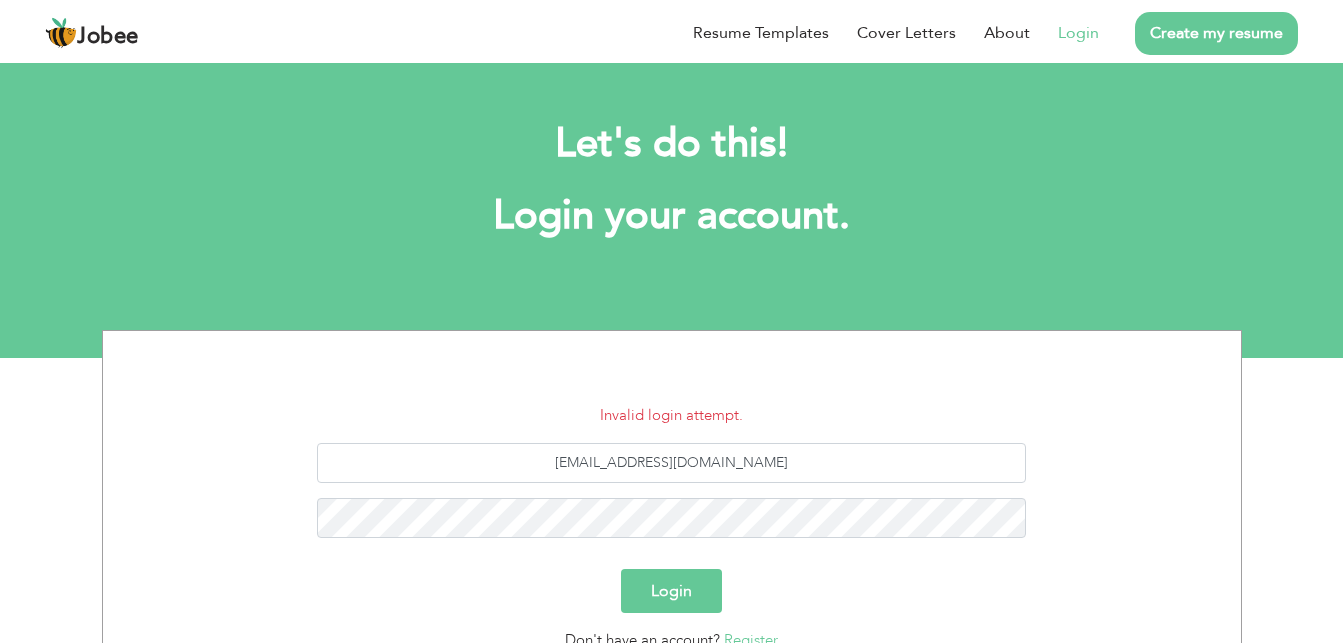 scroll, scrollTop: 0, scrollLeft: 0, axis: both 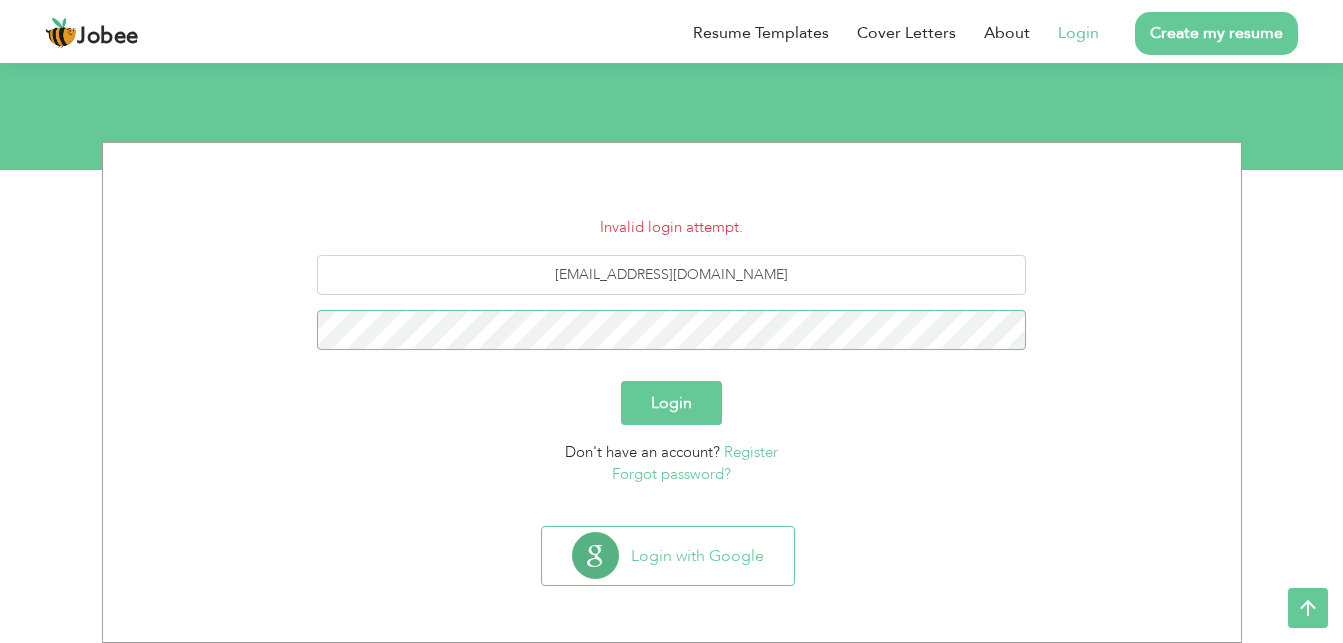 click on "Login" at bounding box center [671, 403] 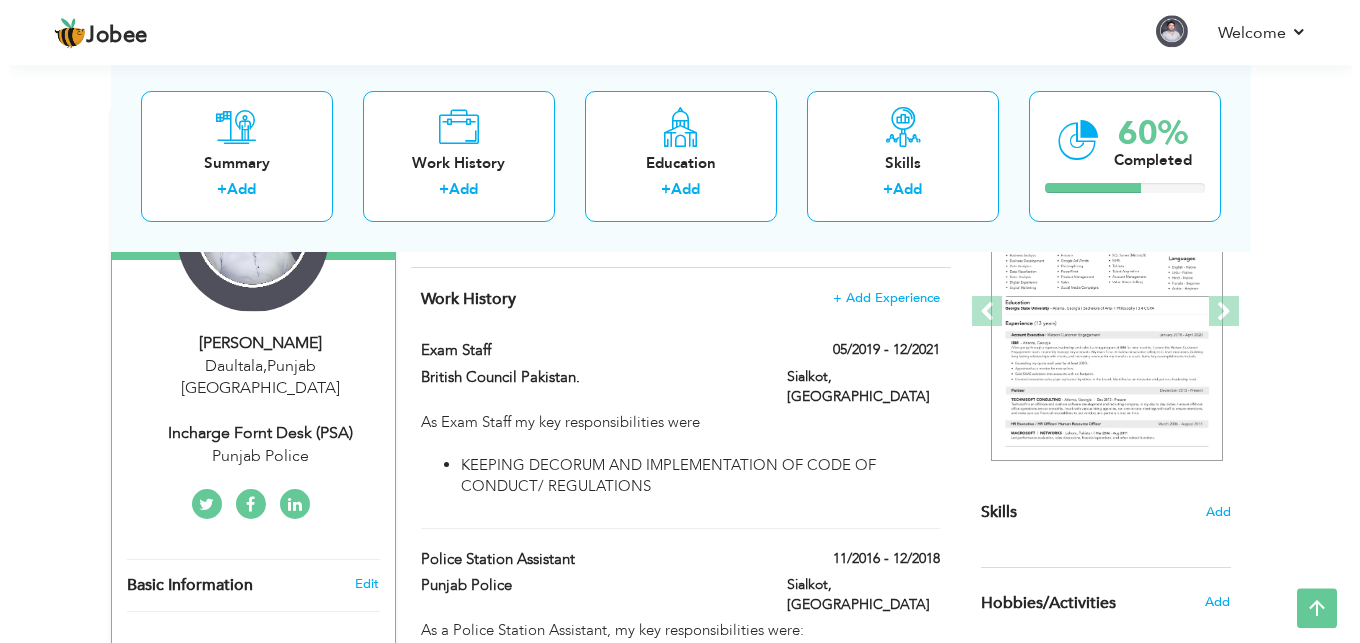 scroll, scrollTop: 271, scrollLeft: 0, axis: vertical 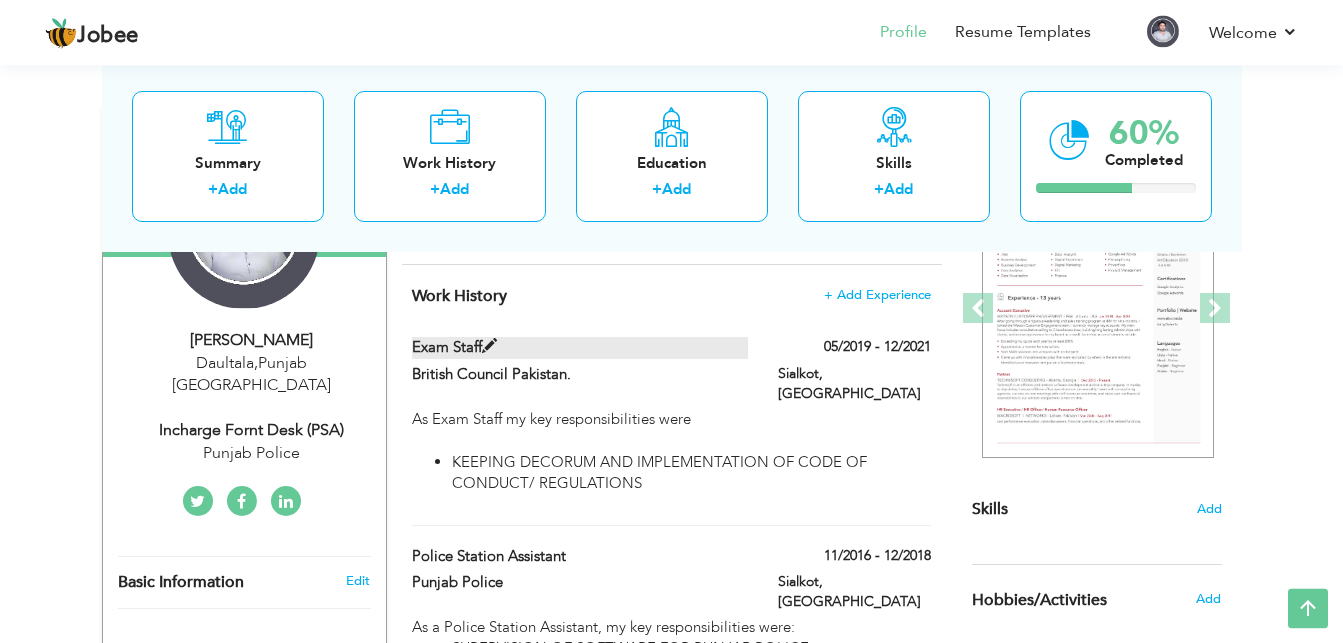 click at bounding box center [489, 346] 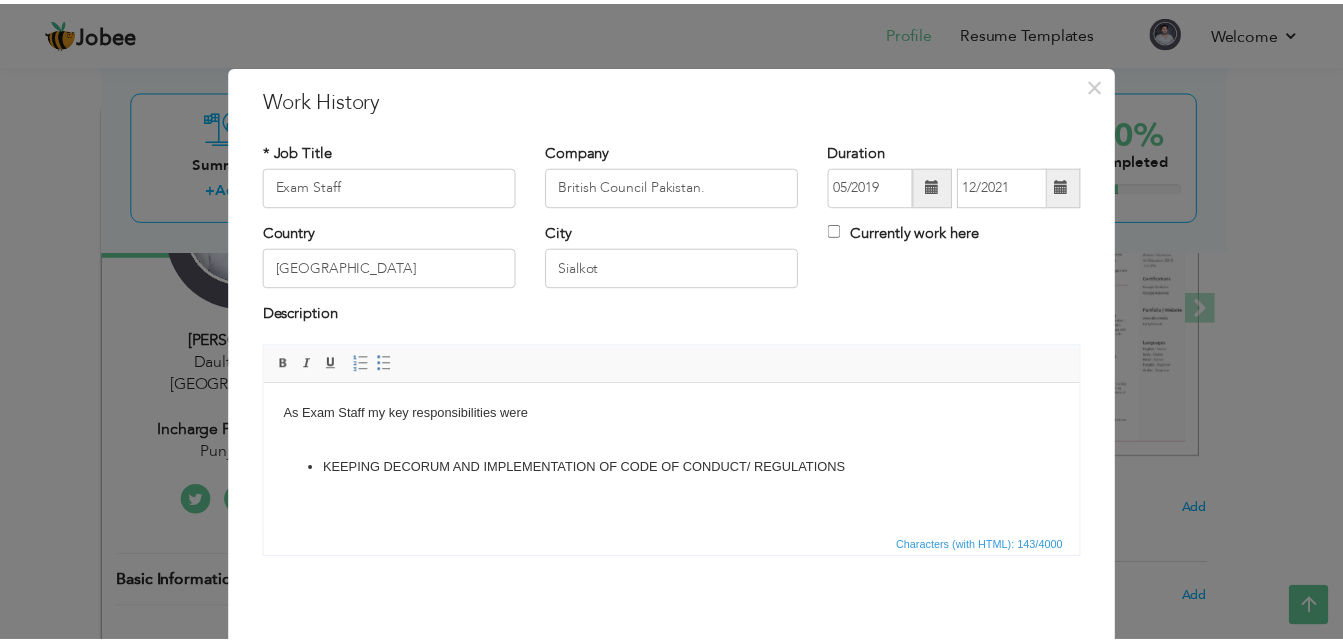 scroll, scrollTop: 0, scrollLeft: 0, axis: both 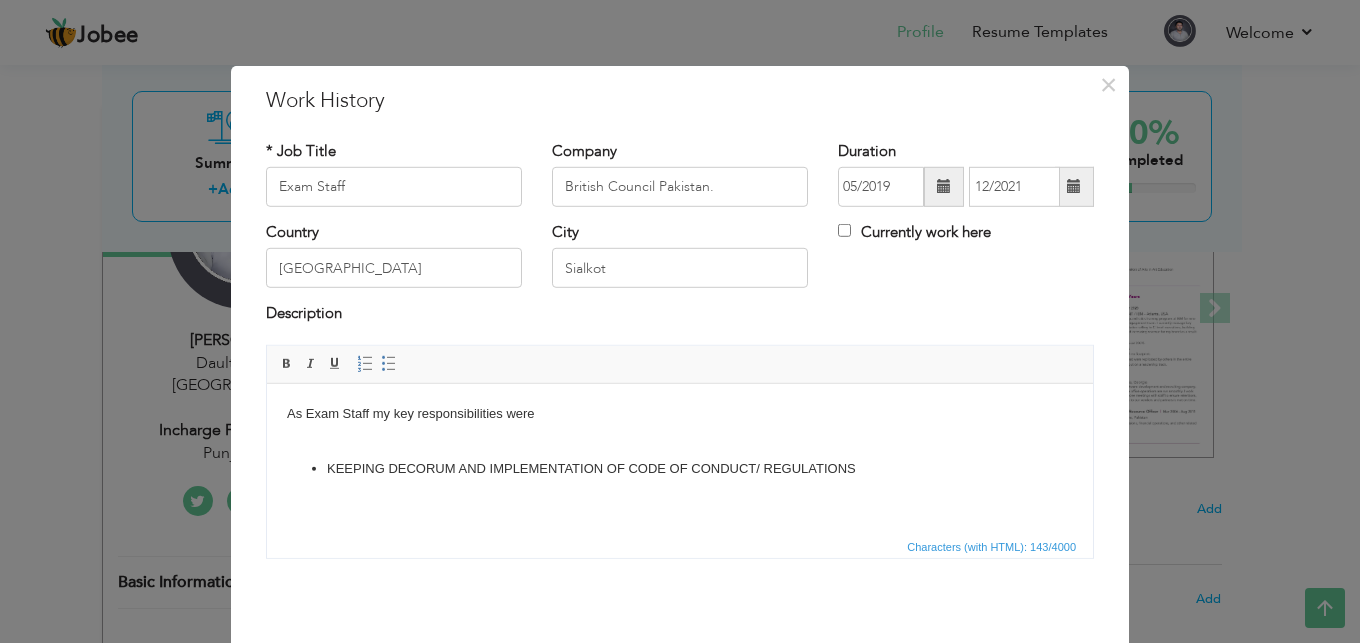 click on "×
Work History
* Job Title
Exam Staff
Company
British Council Pakistan." at bounding box center (680, 321) 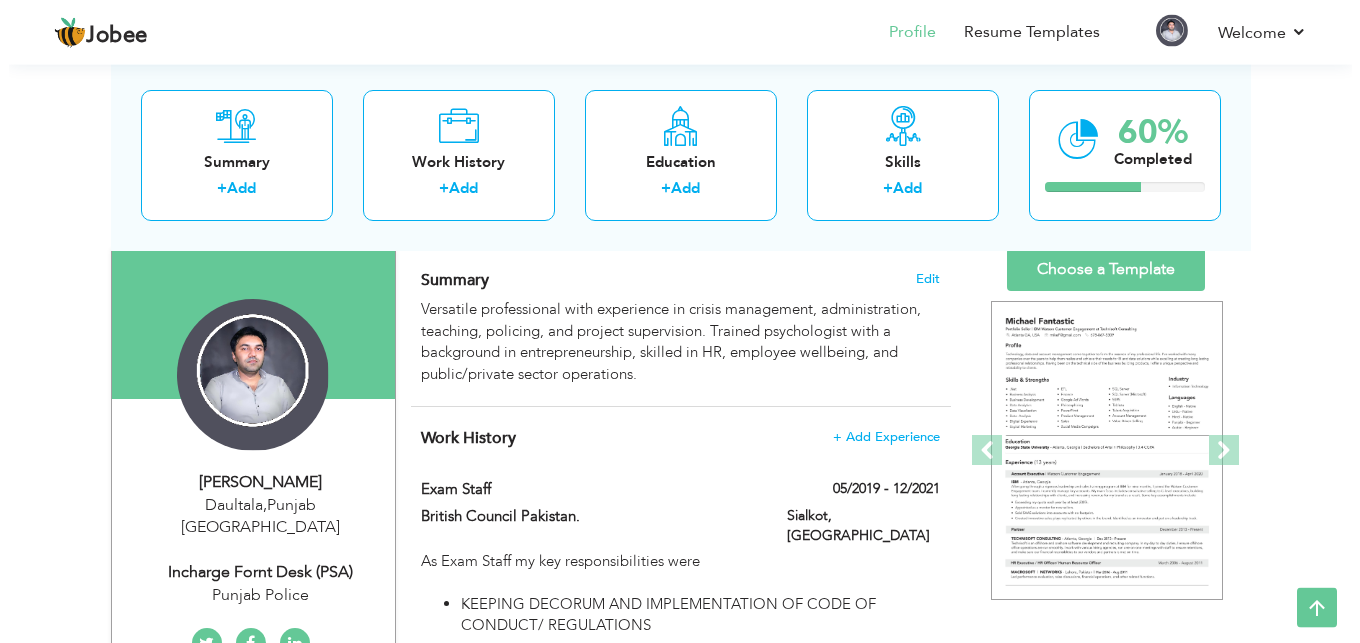 scroll, scrollTop: 135, scrollLeft: 0, axis: vertical 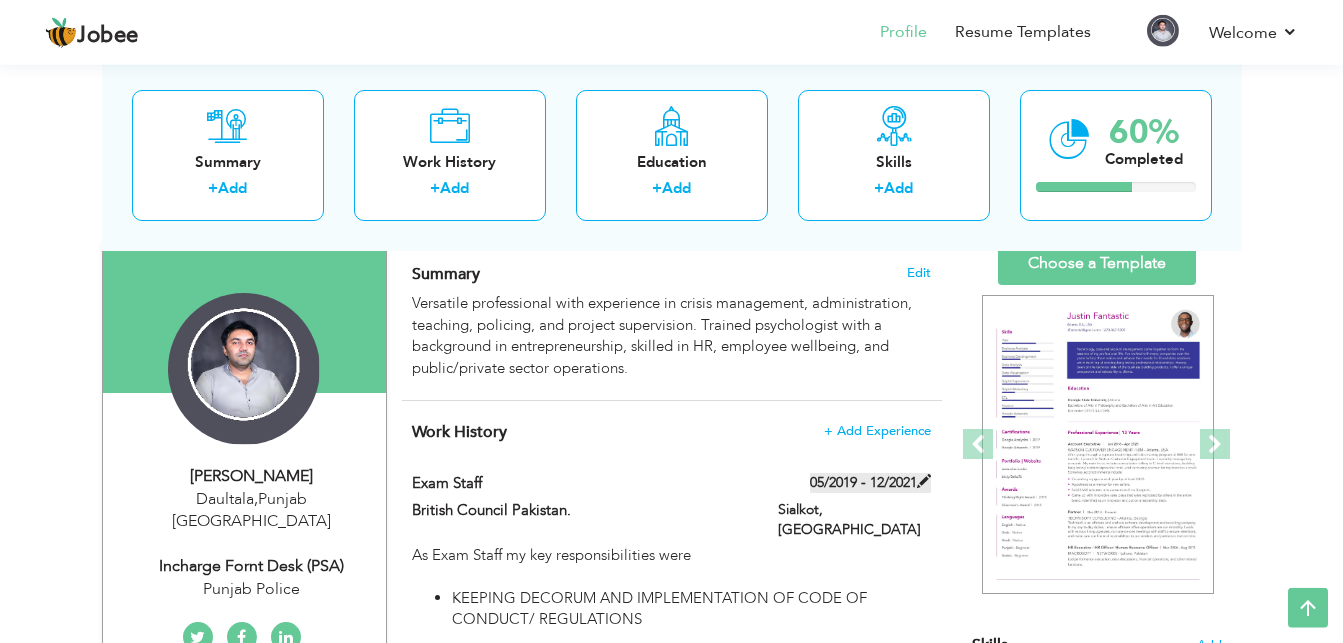 click at bounding box center (924, 481) 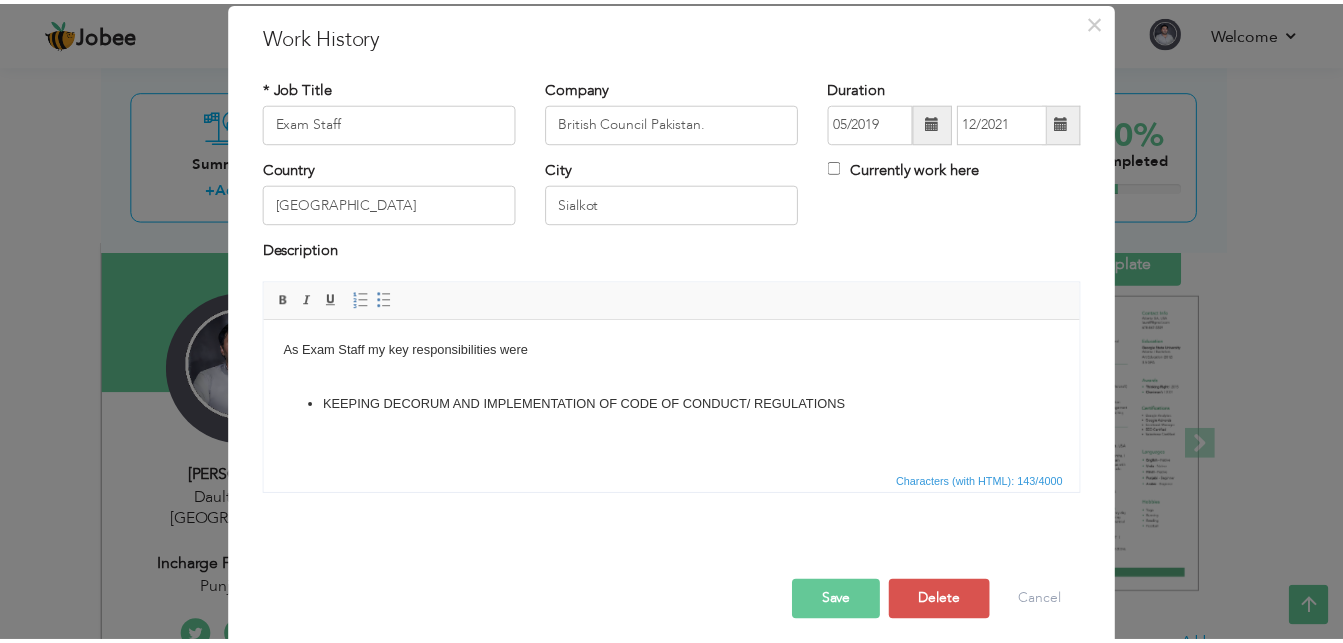 scroll, scrollTop: 79, scrollLeft: 0, axis: vertical 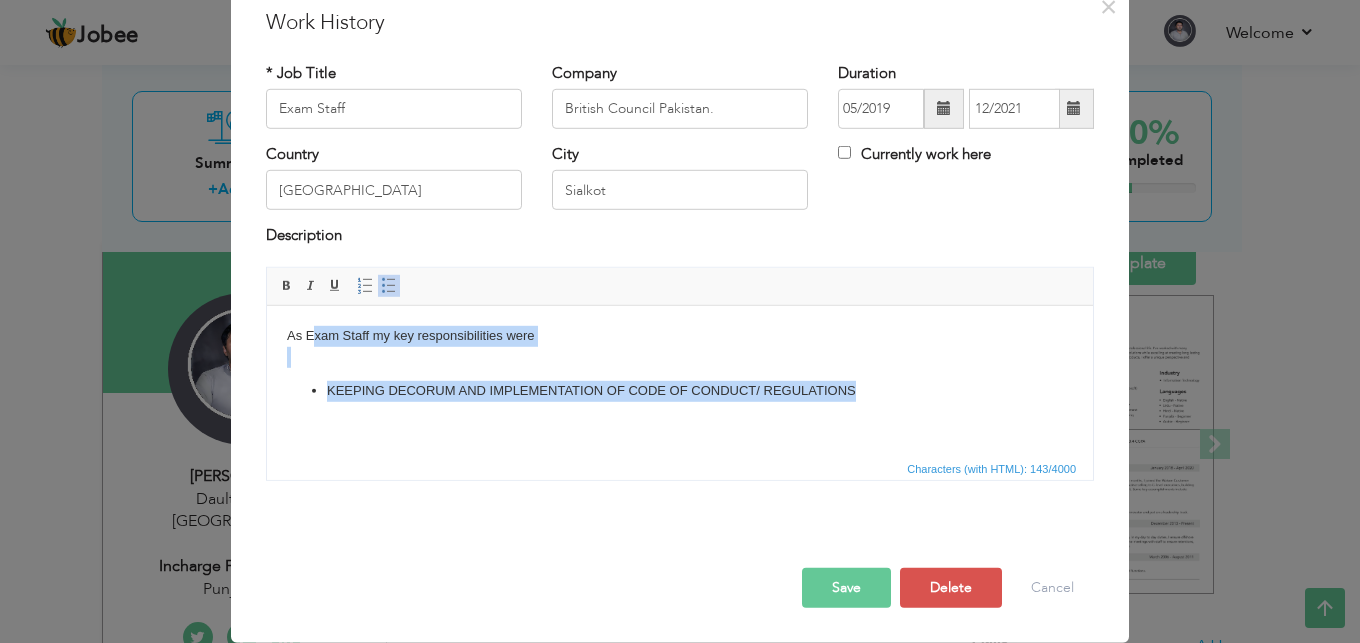 drag, startPoint x: 892, startPoint y: 407, endPoint x: 311, endPoint y: 228, distance: 607.94904 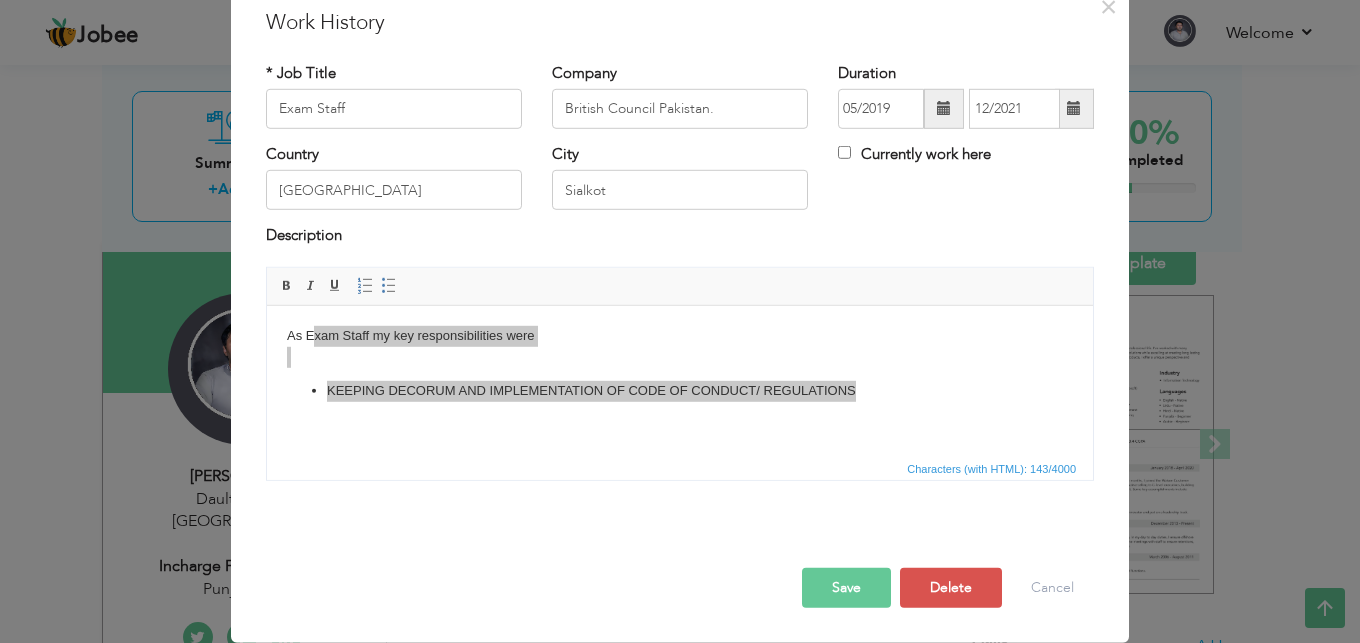 drag, startPoint x: 311, startPoint y: 228, endPoint x: 288, endPoint y: 309, distance: 84.20214 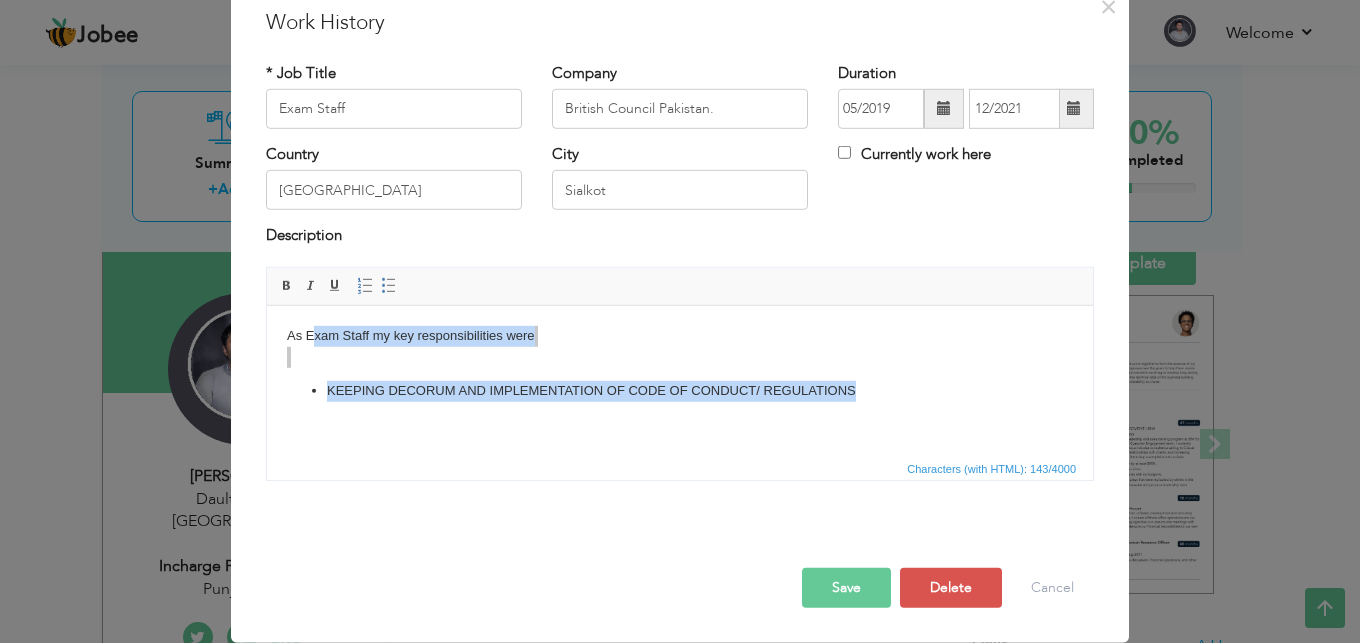 click on "As Exam Staff my key responsibilities were KEEPING DECORUM AND IMPLEMENTATION OF CODE OF CONDUCT/ REGULATIONS" at bounding box center [680, 362] 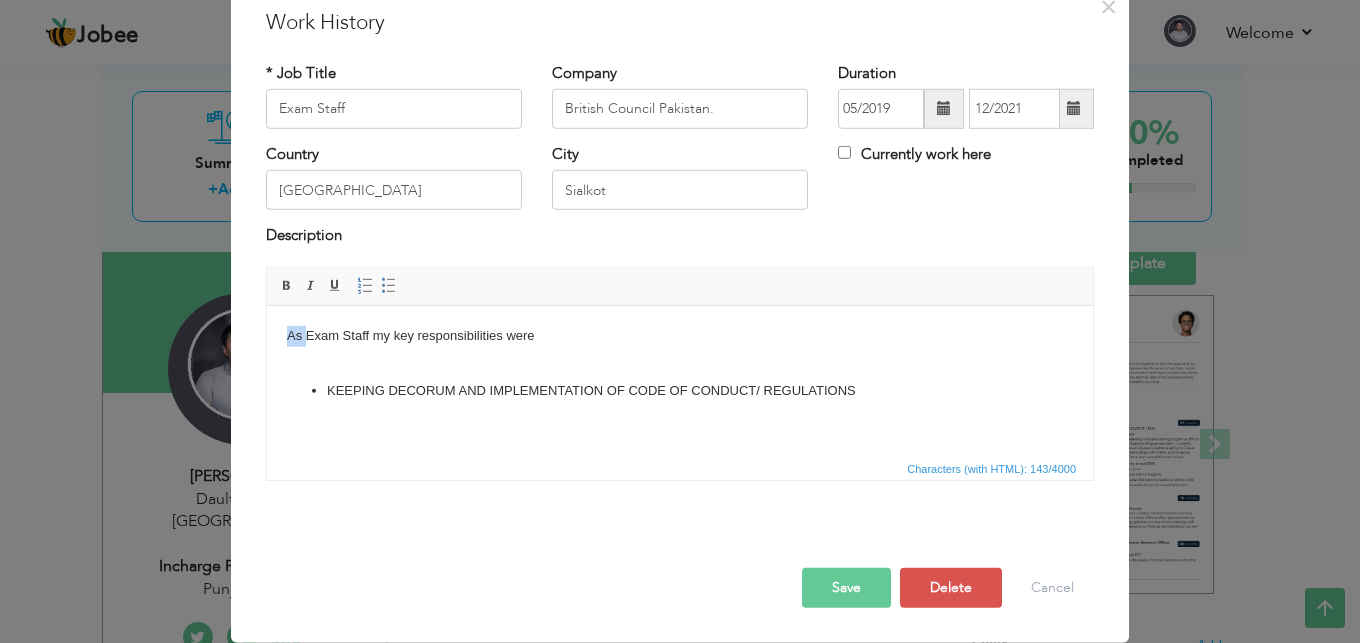 click on "As Exam Staff my key responsibilities were KEEPING DECORUM AND IMPLEMENTATION OF CODE OF CONDUCT/ REGULATIONS" at bounding box center [680, 362] 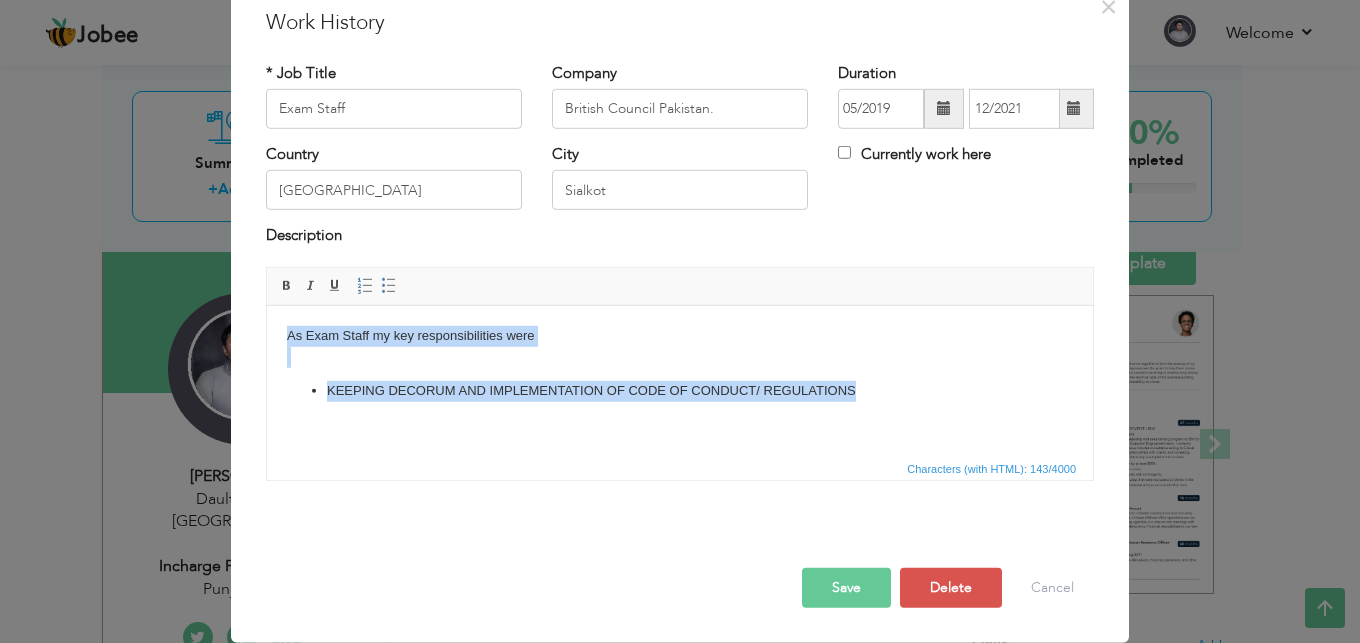drag, startPoint x: 285, startPoint y: 330, endPoint x: 900, endPoint y: 513, distance: 641.6494 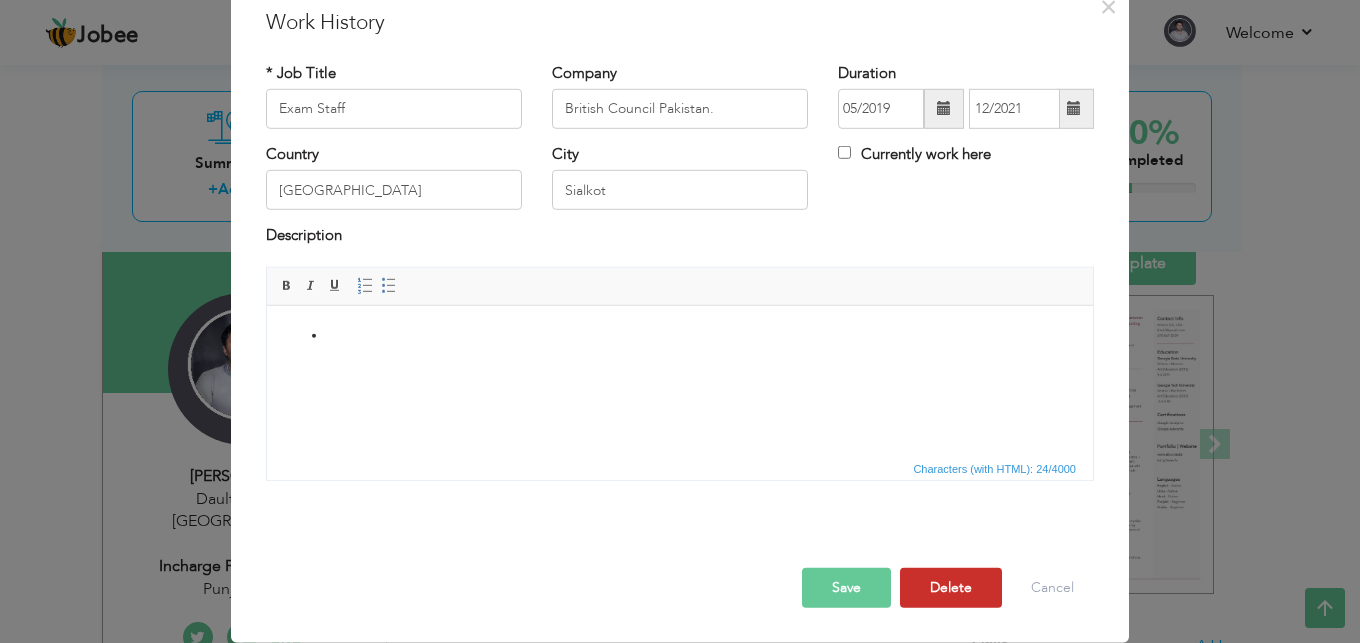 click on "Delete" at bounding box center [951, 588] 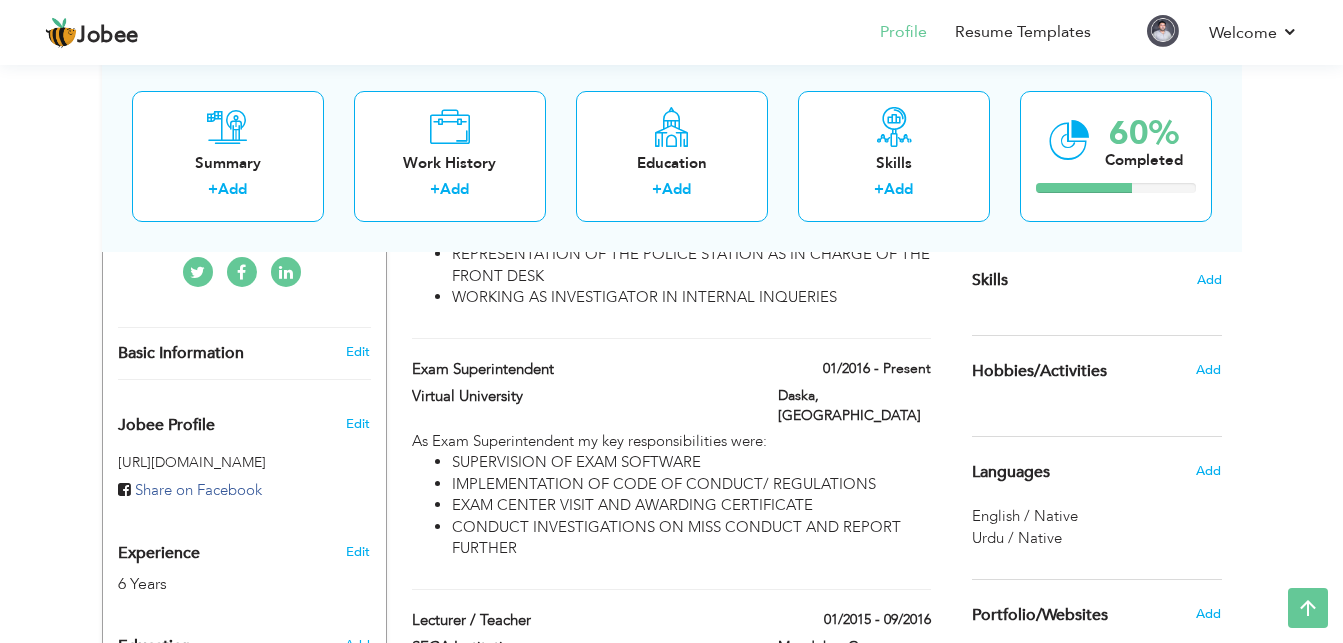 scroll, scrollTop: 1047, scrollLeft: 0, axis: vertical 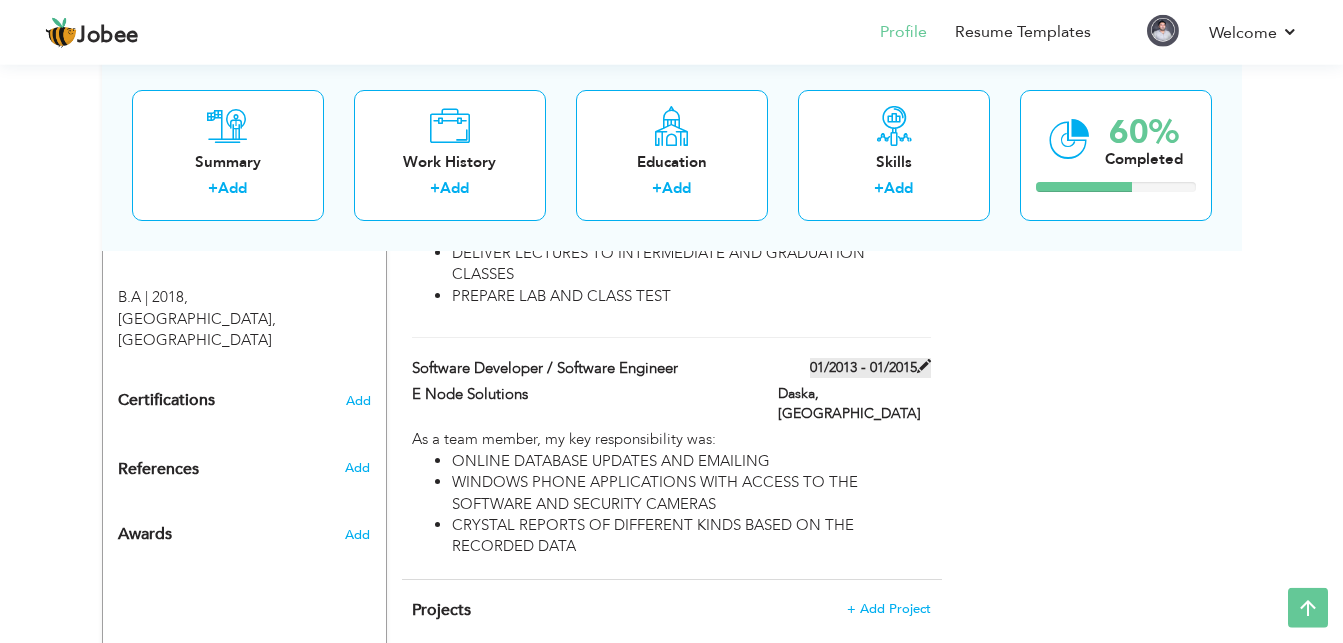 click at bounding box center (924, 366) 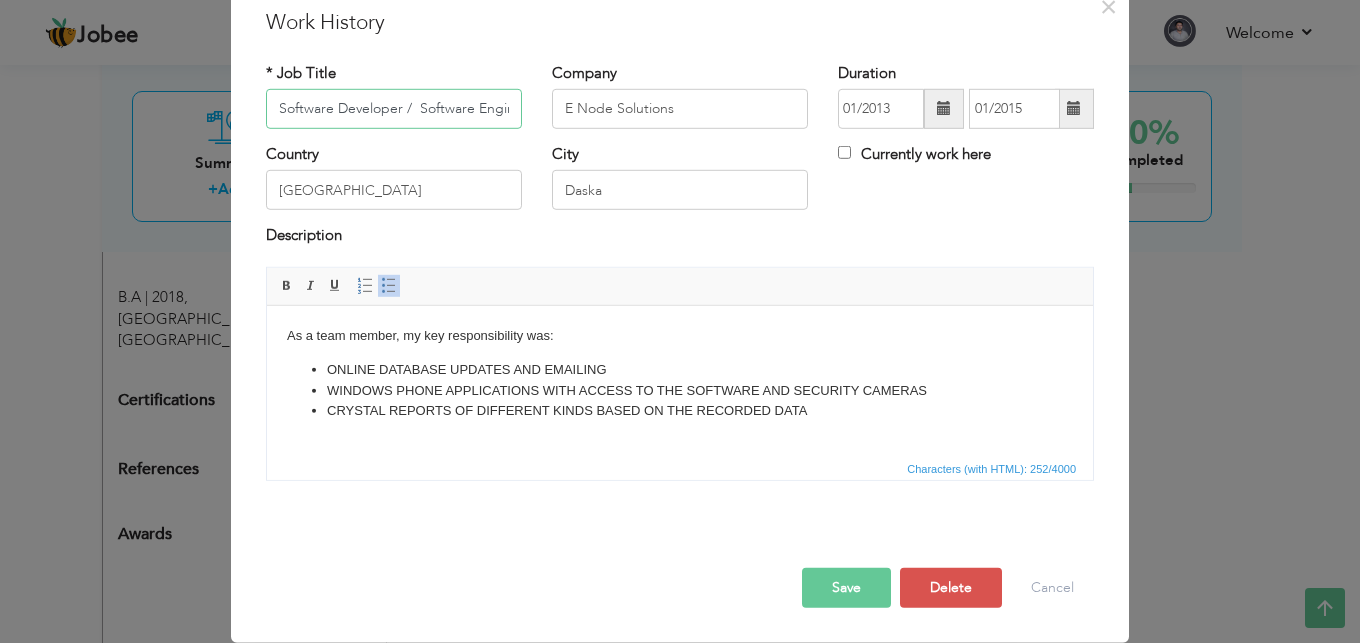 scroll, scrollTop: 0, scrollLeft: 23, axis: horizontal 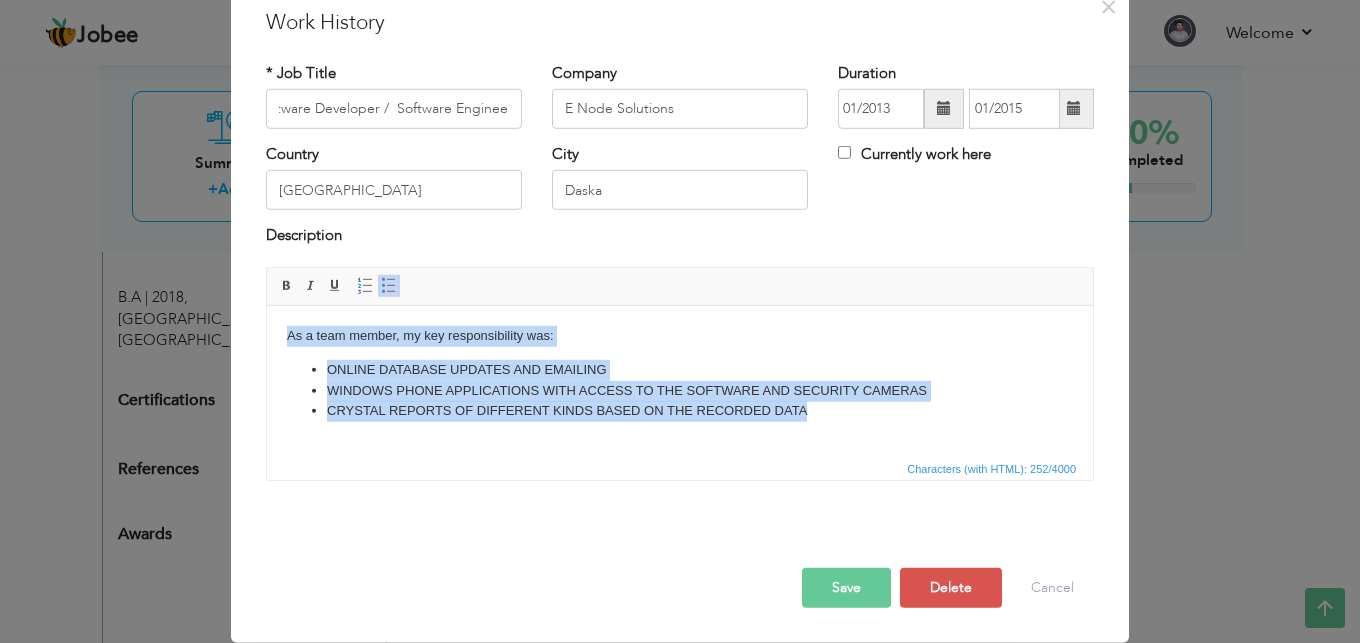 drag, startPoint x: 822, startPoint y: 411, endPoint x: 269, endPoint y: 330, distance: 558.9007 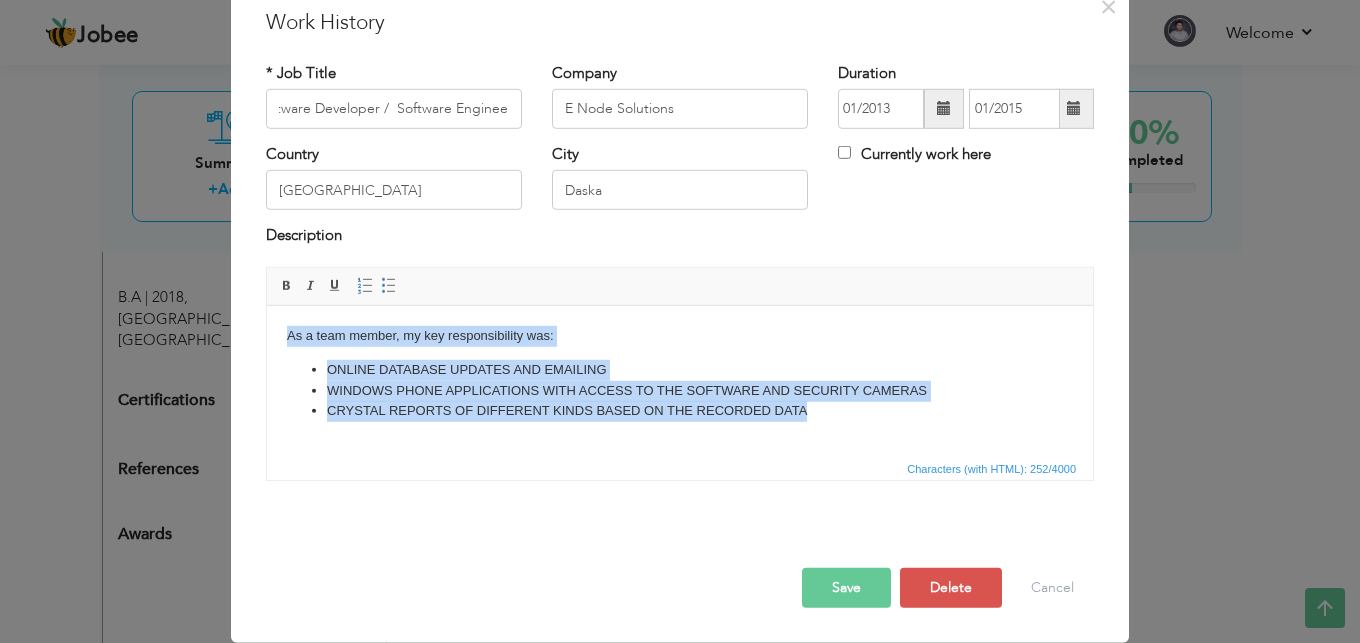 copy on "As a team member, my key responsibility was: ONLINE DATABASE UPDATES AND EMAILING WINDOWS PHONE APPLICATIONS WITH ACCESS TO THE SOFTWARE AND SECURITY CAMERAS CRYSTAL REPORTS OF DIFFERENT KINDS BASED ON THE RECORDED DATA" 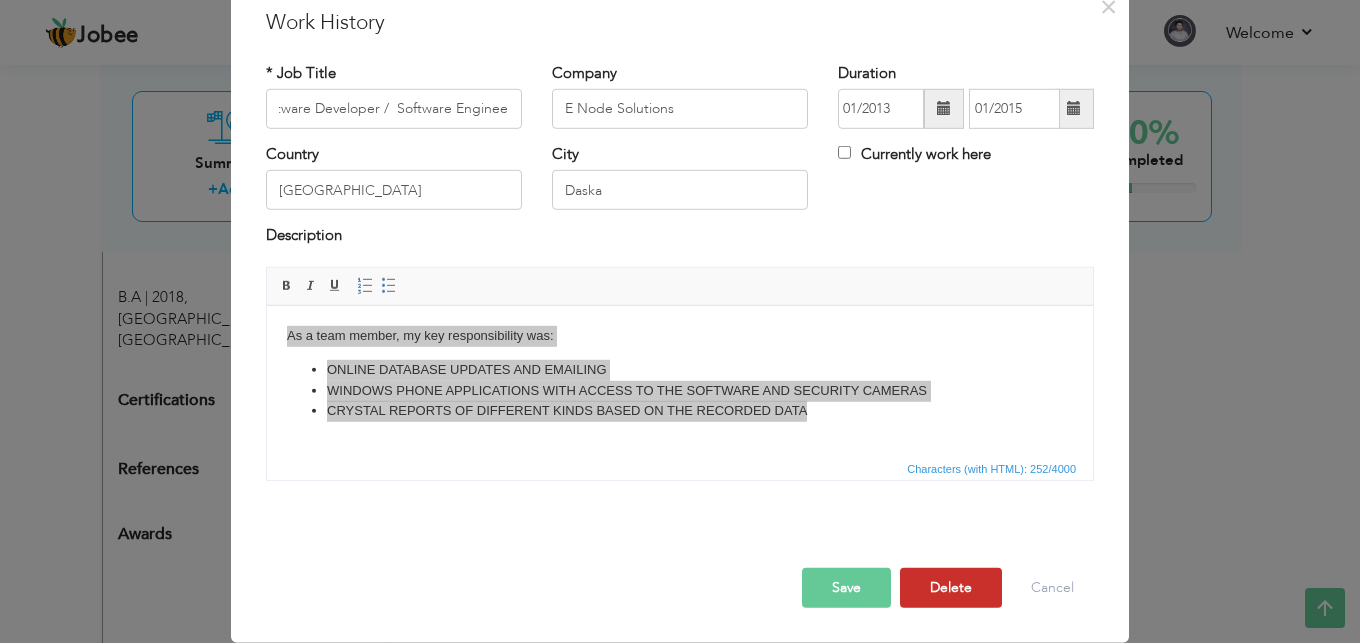 click on "Delete" at bounding box center (951, 588) 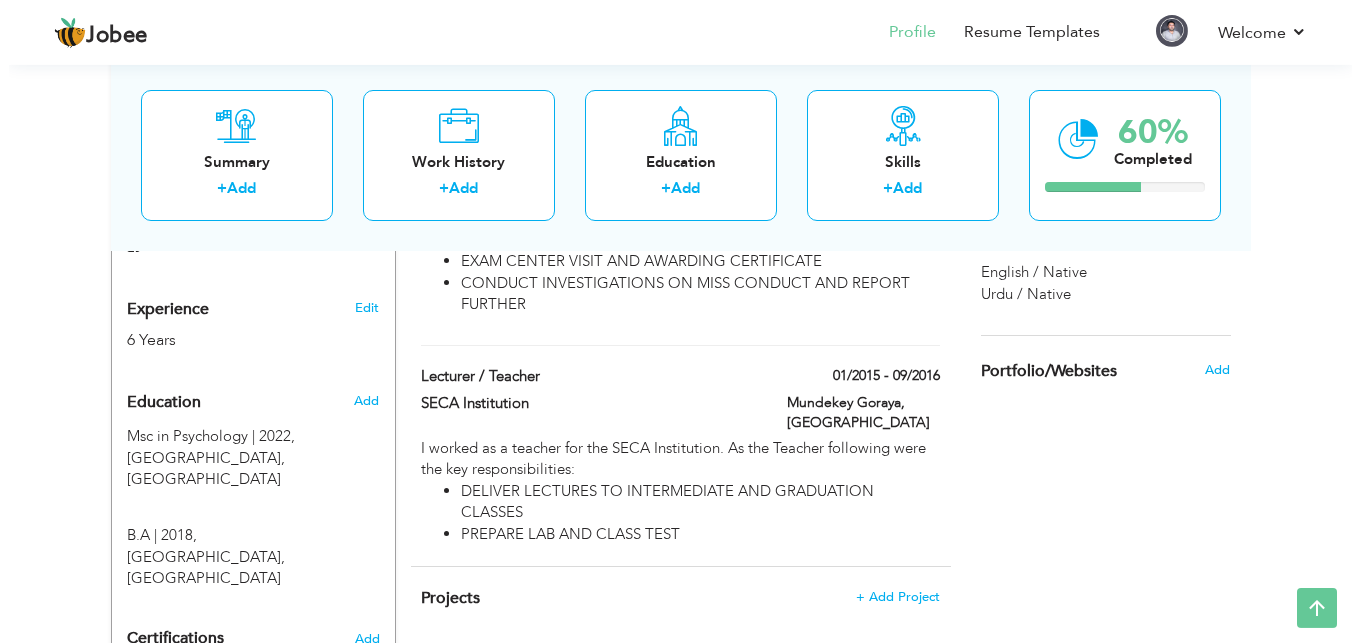 scroll, scrollTop: 756, scrollLeft: 0, axis: vertical 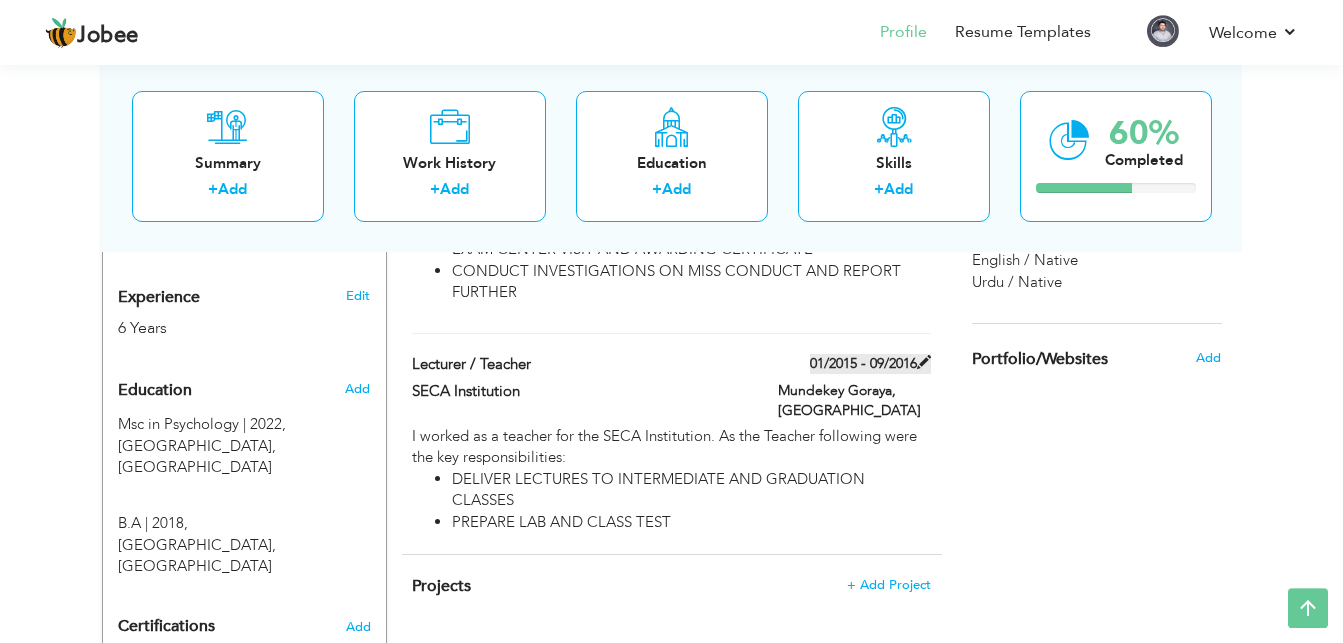 click at bounding box center [924, 362] 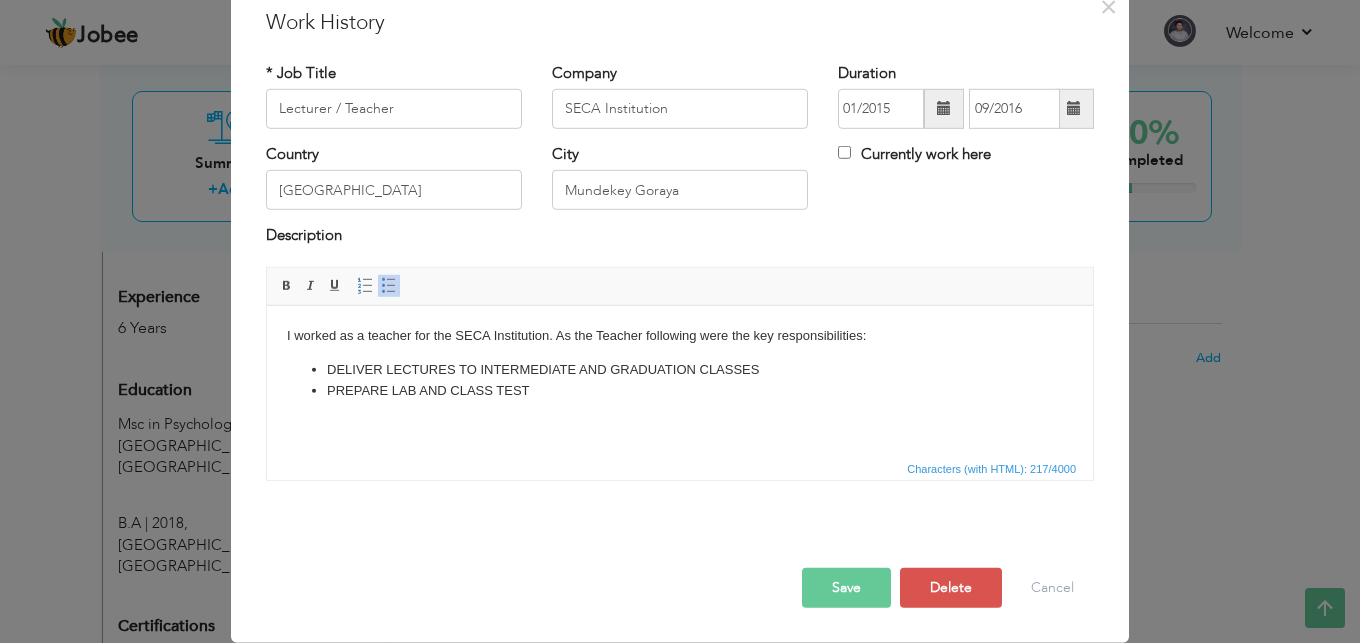 drag, startPoint x: 619, startPoint y: 413, endPoint x: 225, endPoint y: 273, distance: 418.13394 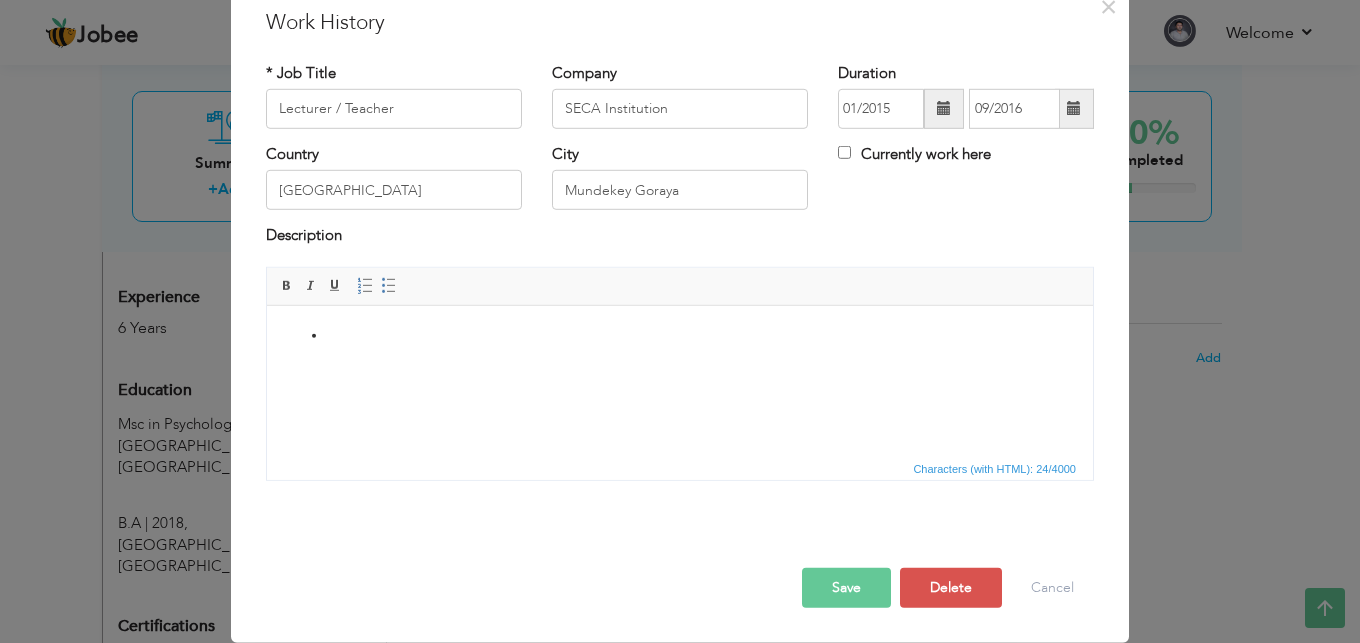 click on "Work History" at bounding box center [680, 22] 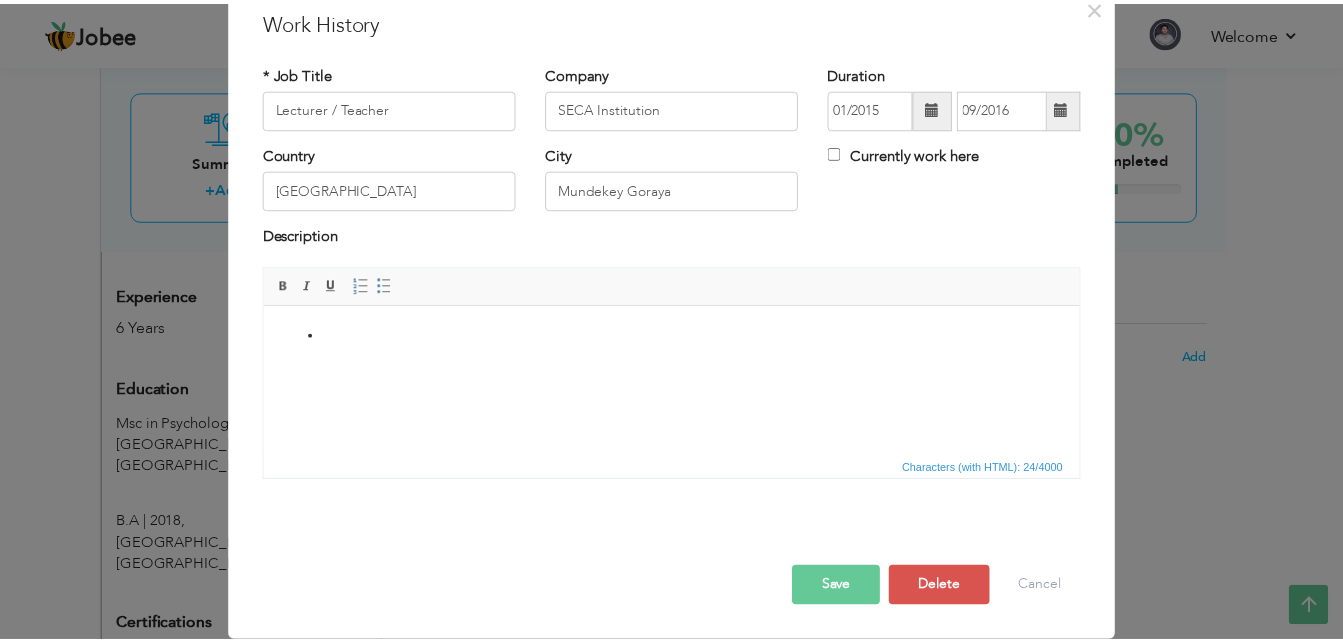 scroll, scrollTop: 79, scrollLeft: 0, axis: vertical 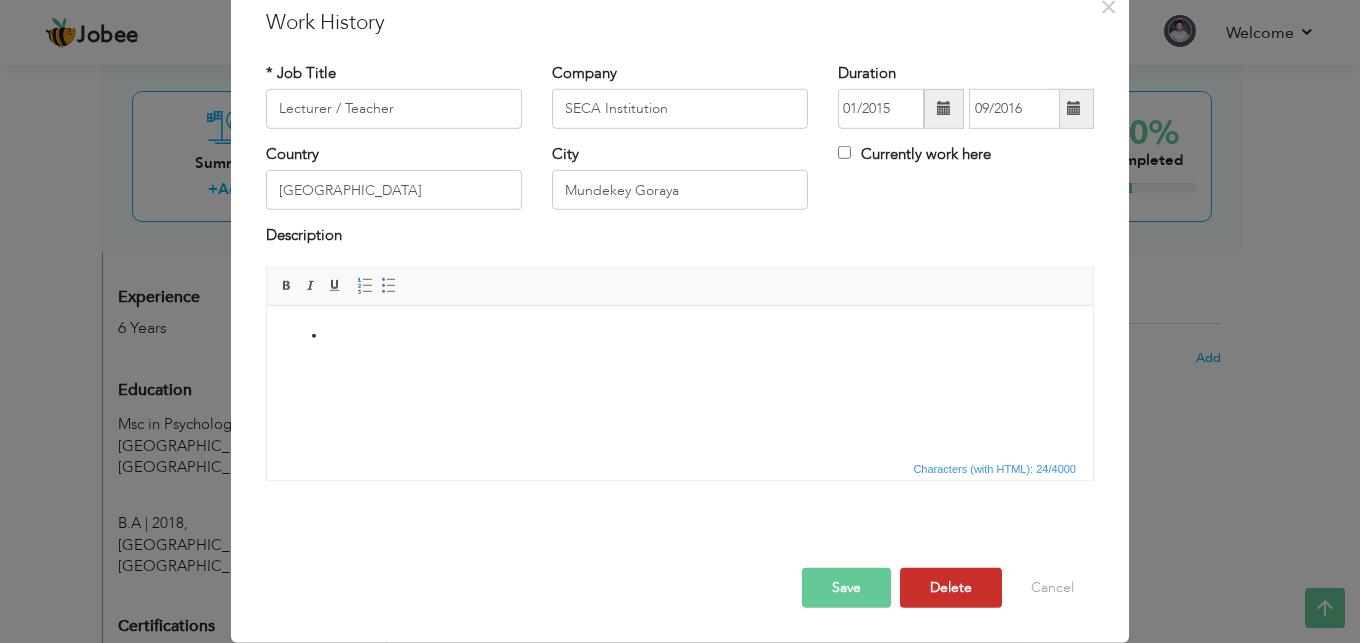 click on "Delete" at bounding box center [951, 588] 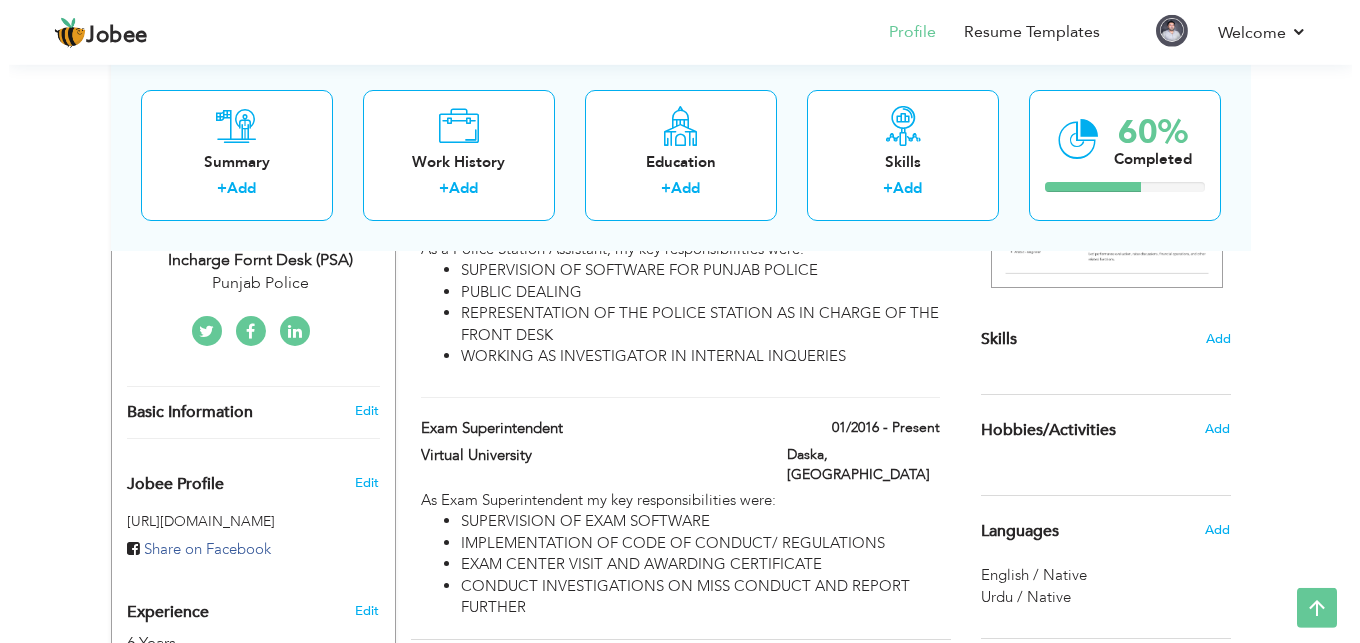 scroll, scrollTop: 535, scrollLeft: 0, axis: vertical 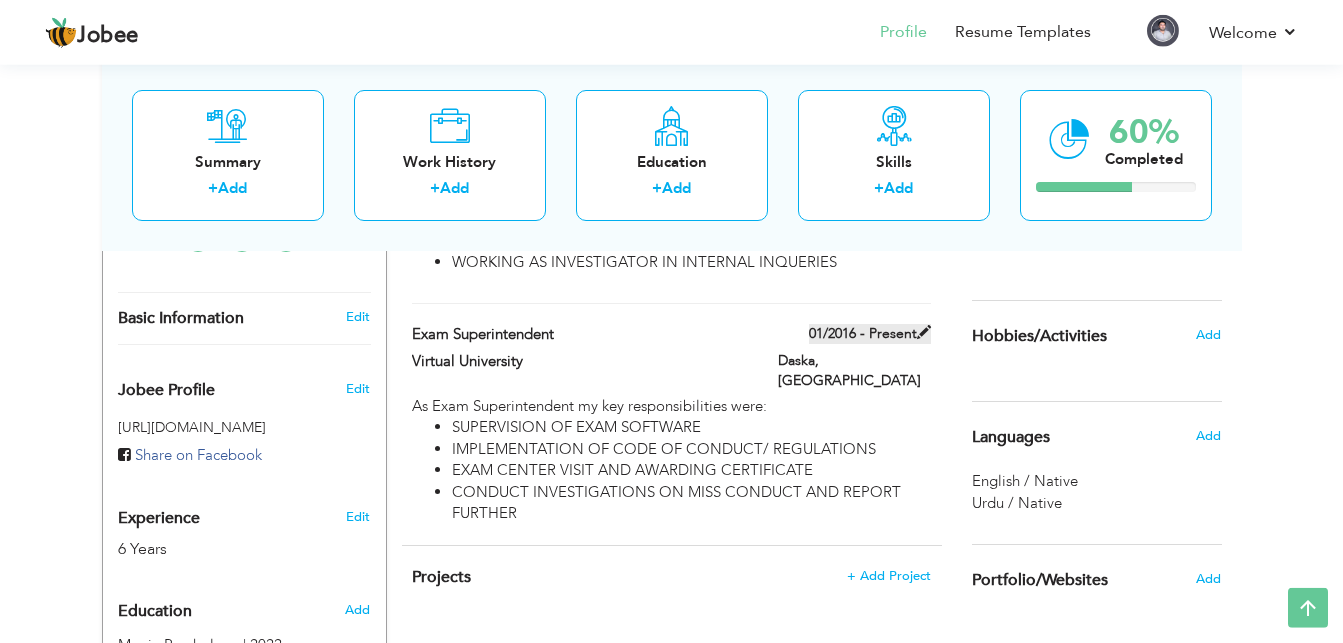 click at bounding box center [924, 332] 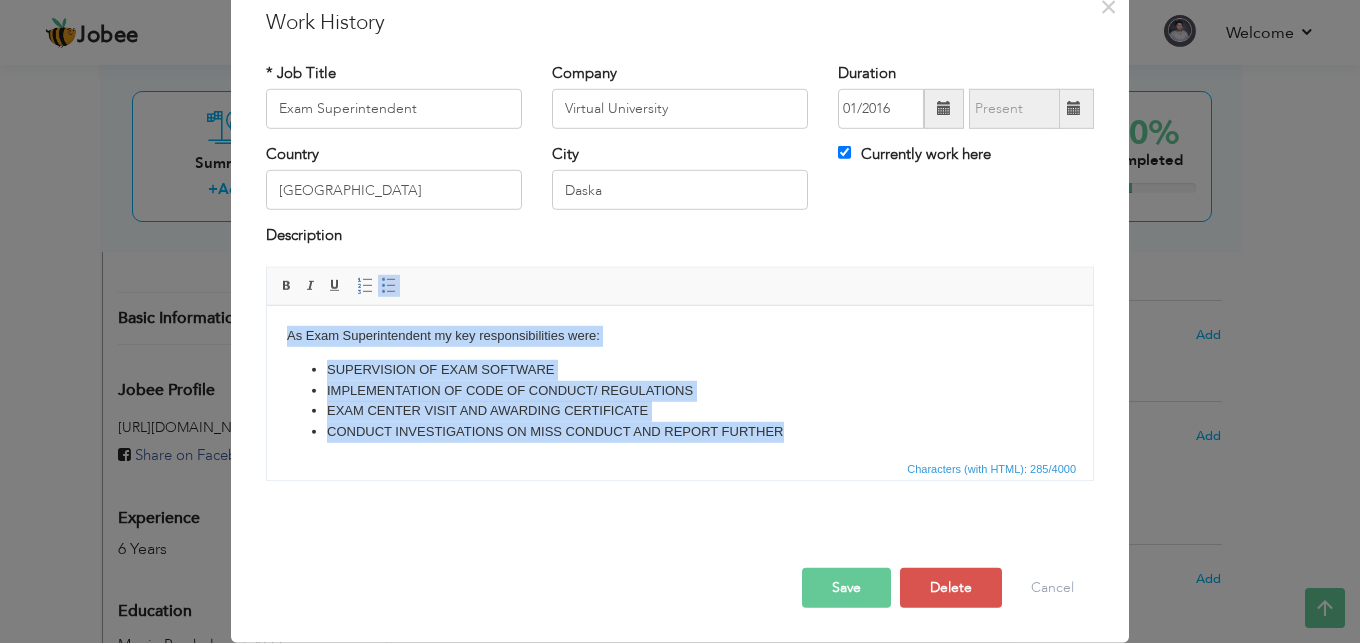 drag, startPoint x: 821, startPoint y: 451, endPoint x: 108, endPoint y: 296, distance: 729.6533 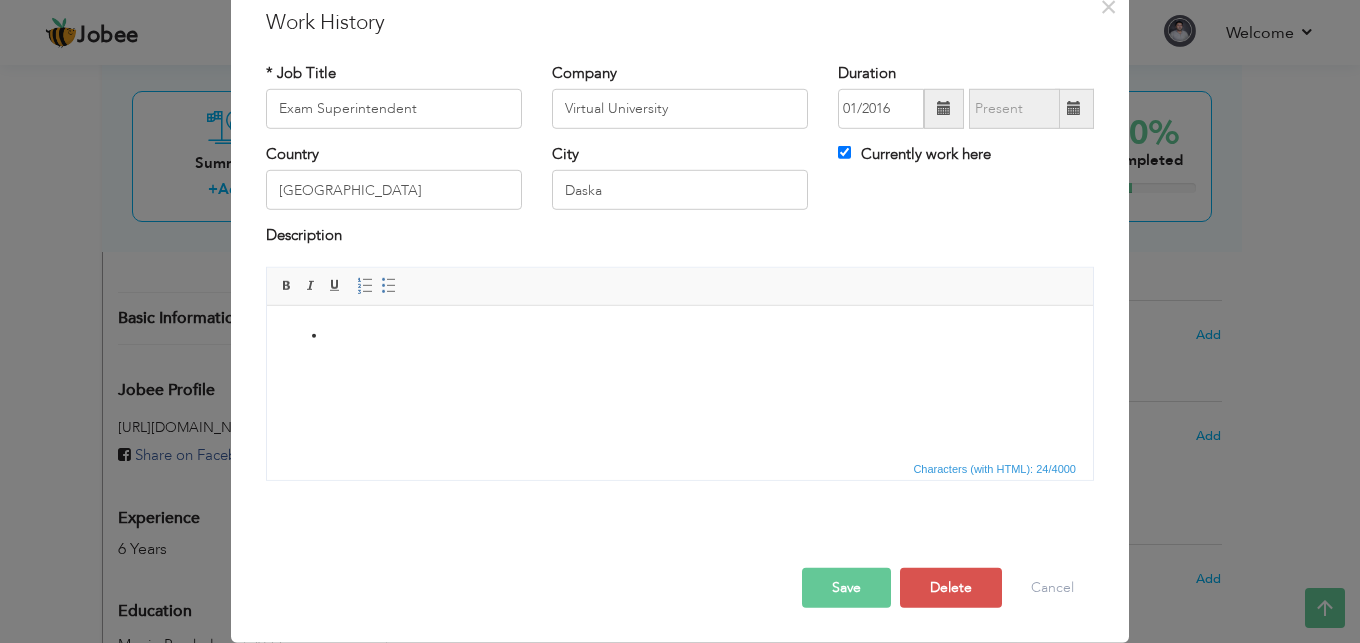 click on "Work History" at bounding box center (680, 22) 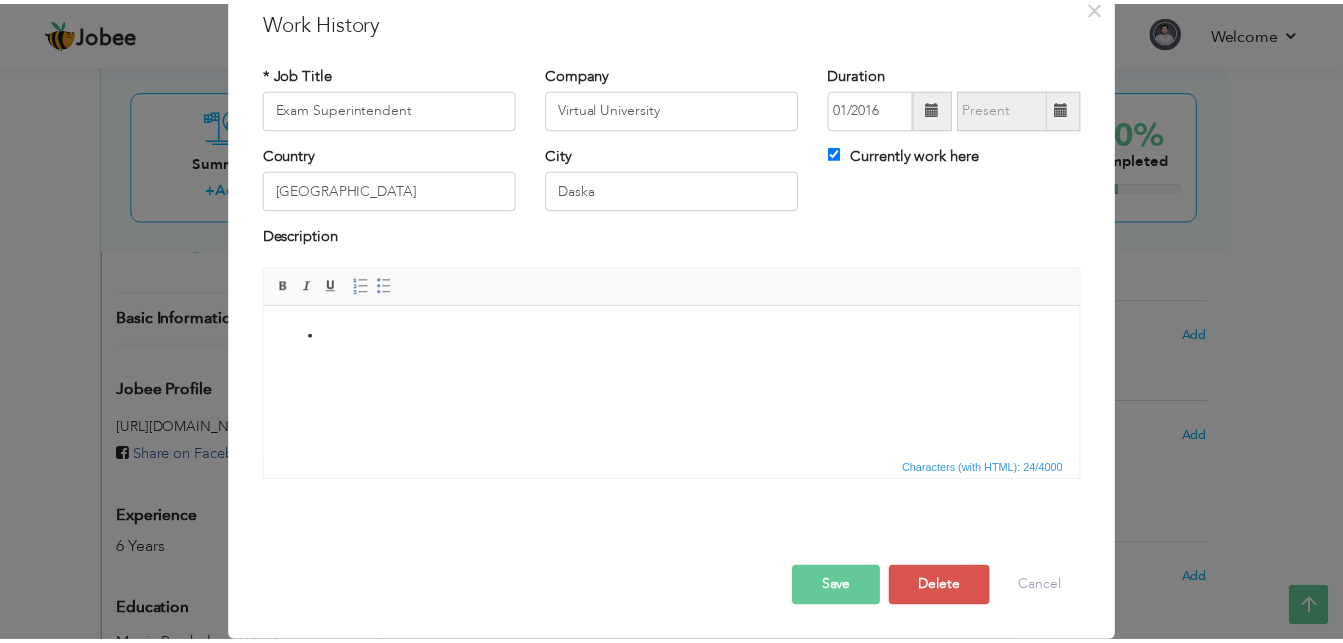 scroll, scrollTop: 79, scrollLeft: 0, axis: vertical 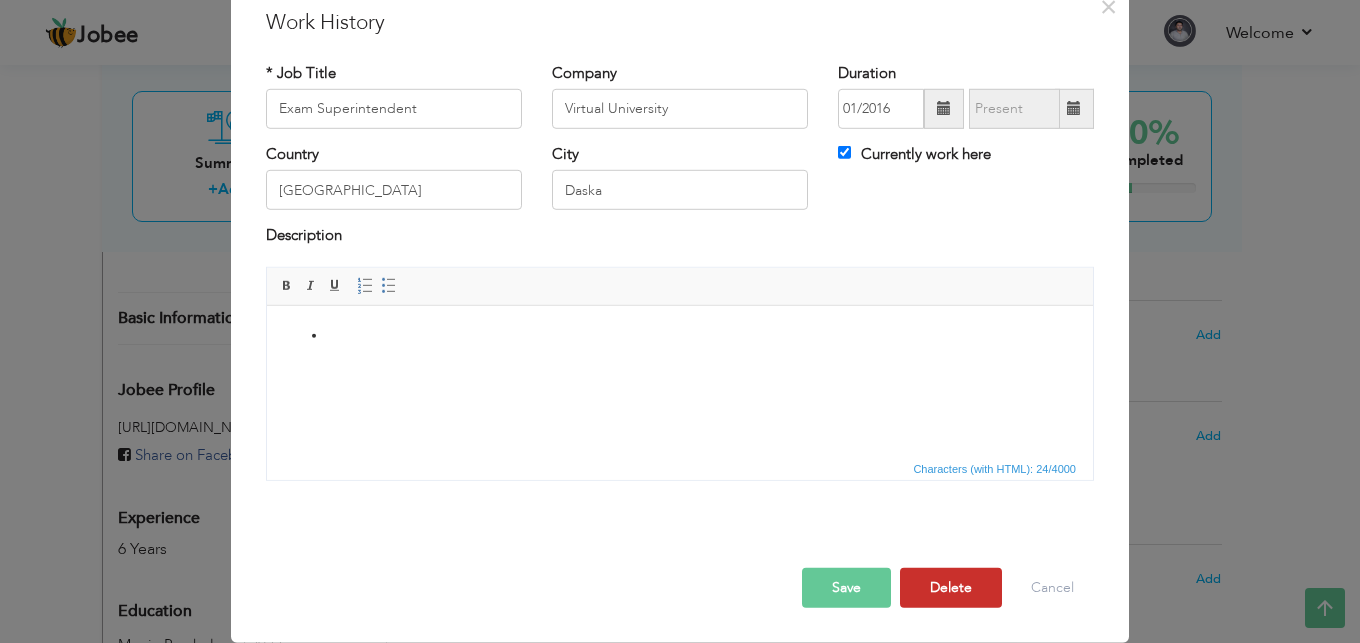 click on "Delete" at bounding box center (951, 588) 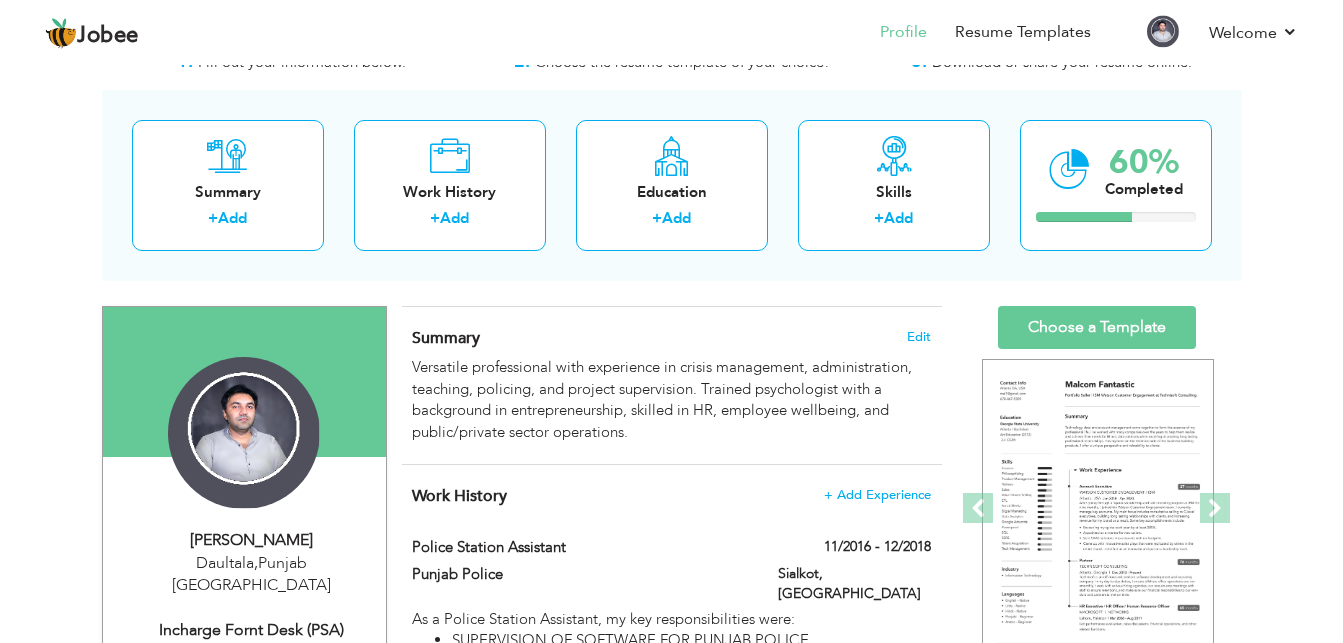 scroll, scrollTop: 74, scrollLeft: 0, axis: vertical 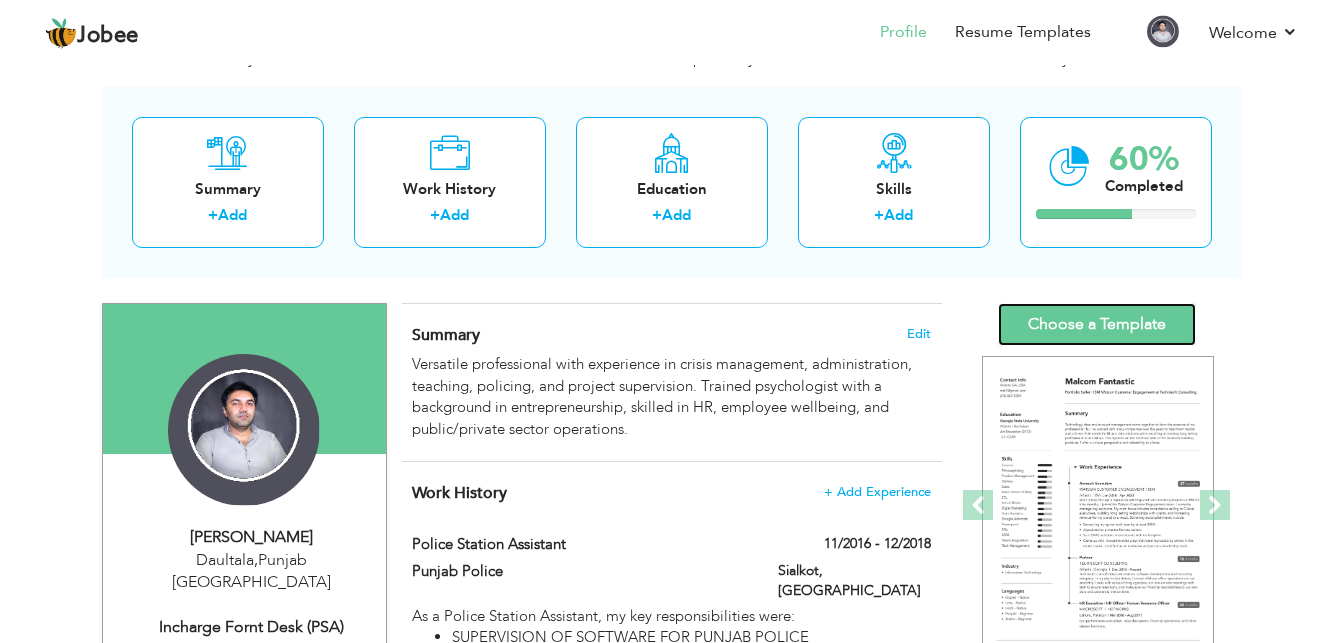 click on "Choose a Template" at bounding box center [1097, 324] 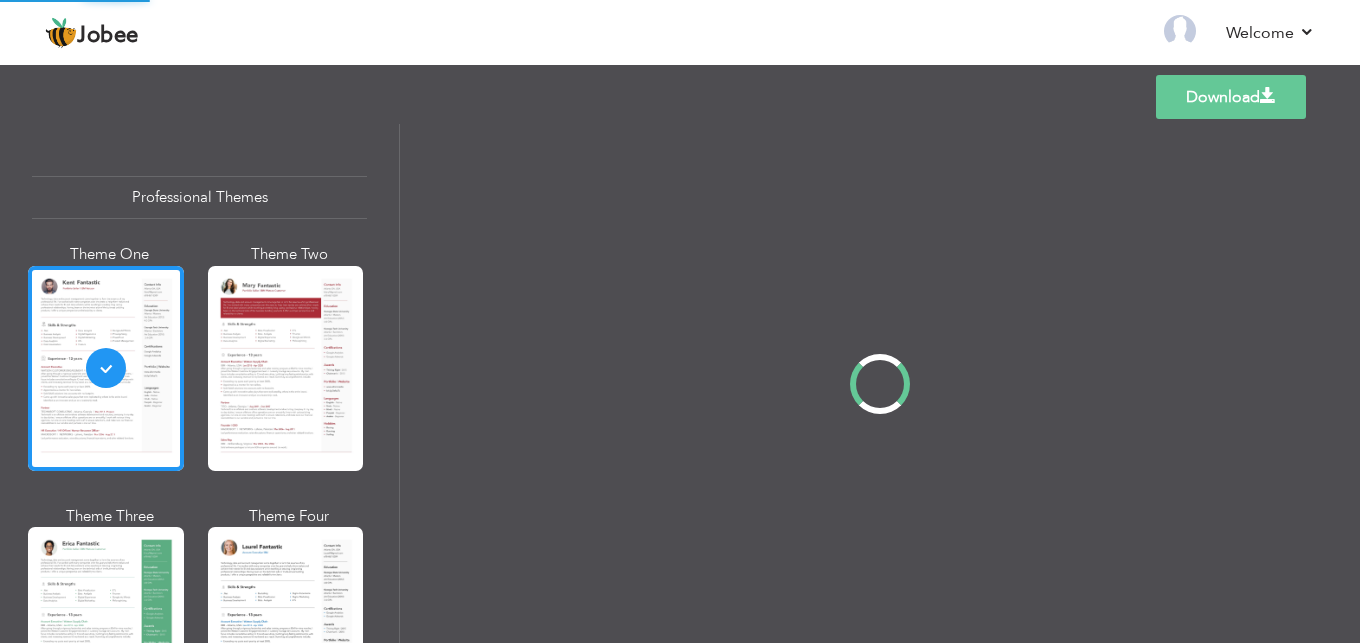 scroll, scrollTop: 0, scrollLeft: 0, axis: both 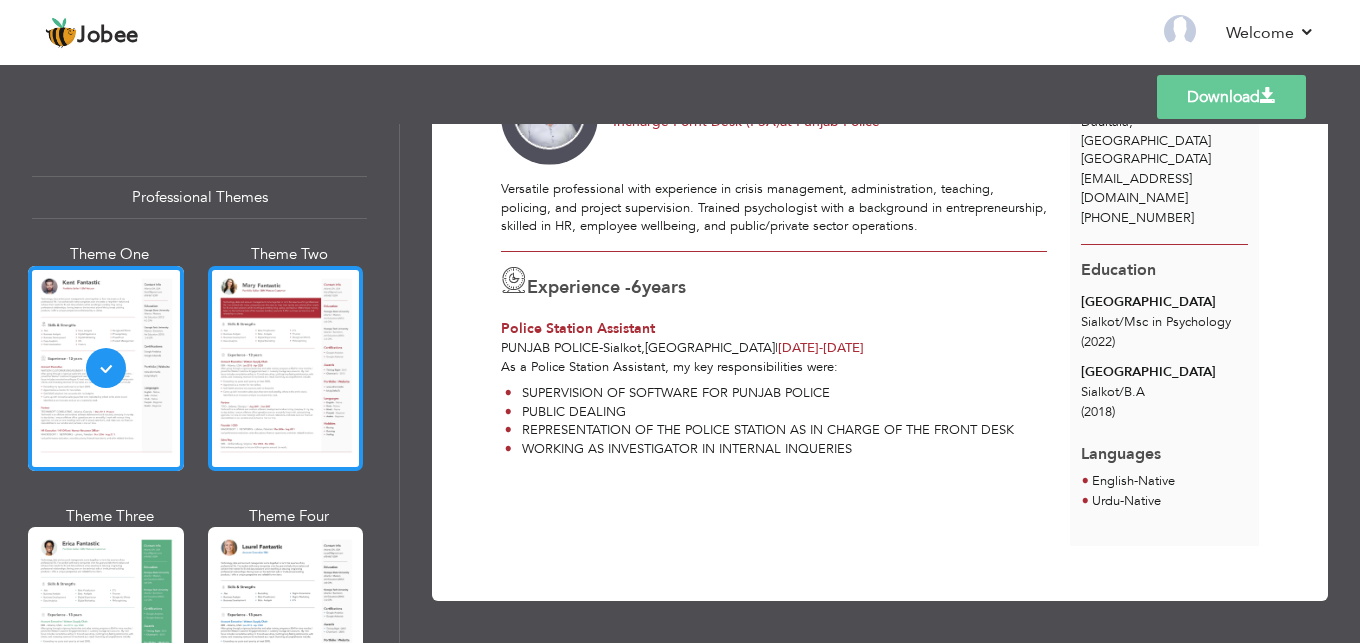 click at bounding box center (286, 368) 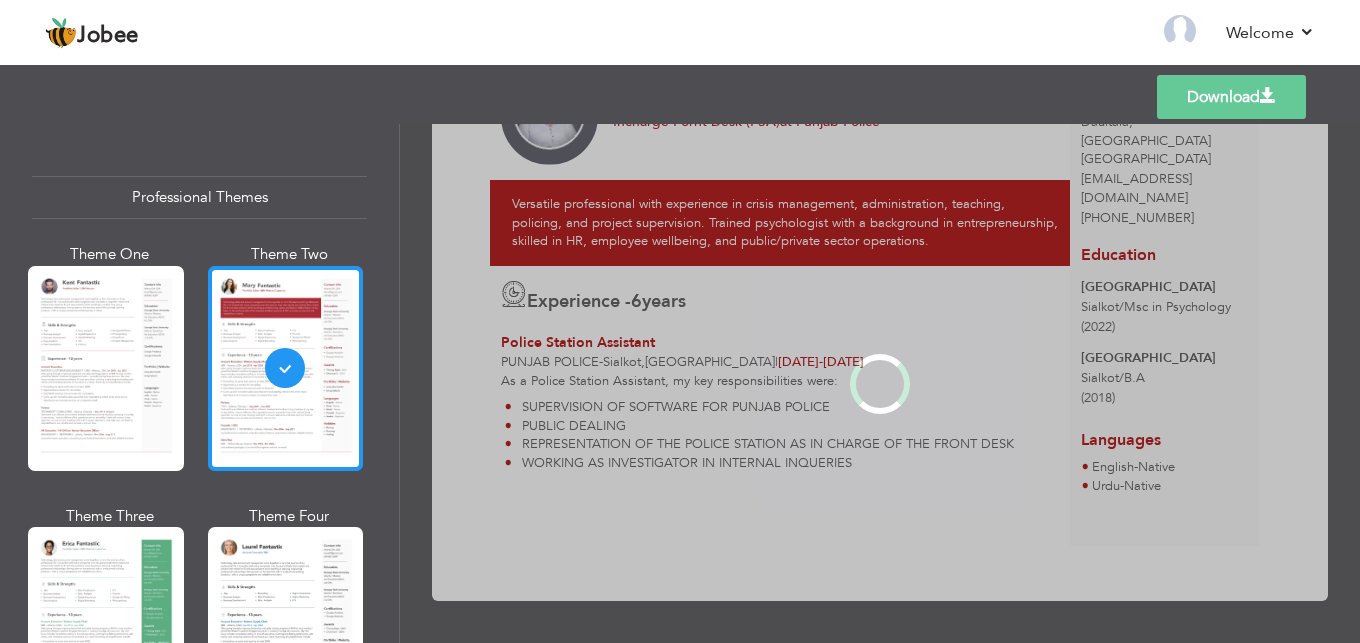 scroll, scrollTop: 0, scrollLeft: 0, axis: both 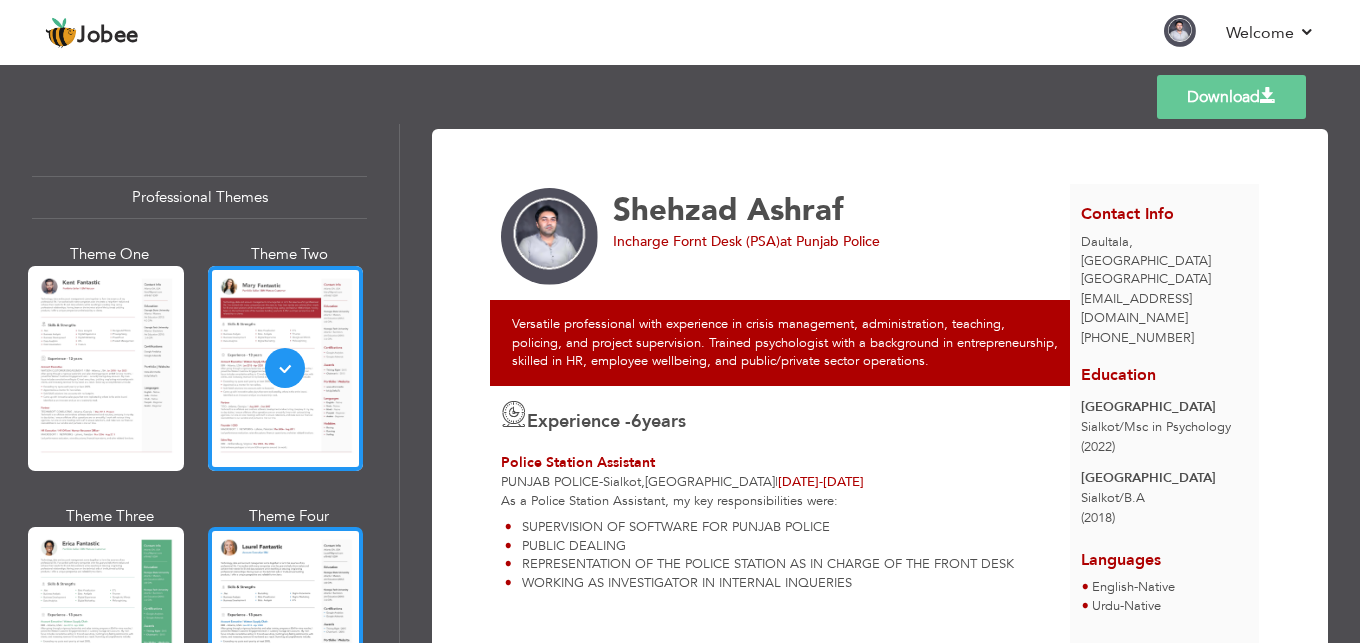 click at bounding box center (286, 629) 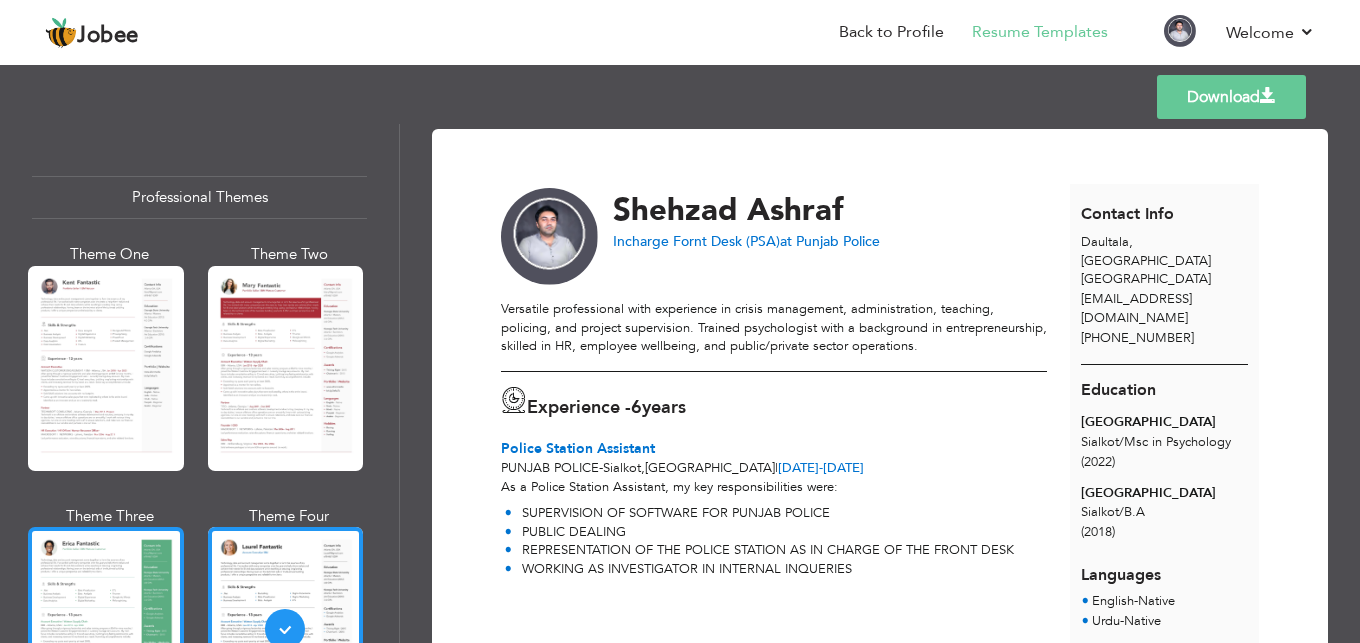 click at bounding box center [106, 629] 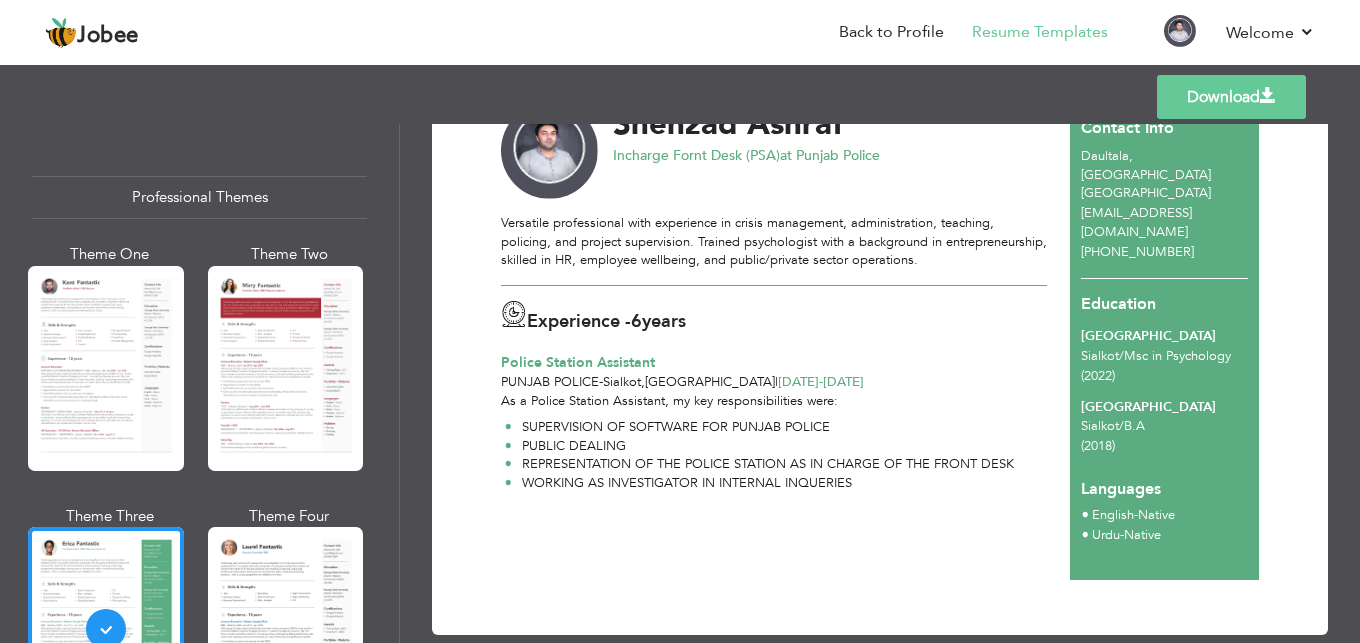 scroll, scrollTop: 120, scrollLeft: 0, axis: vertical 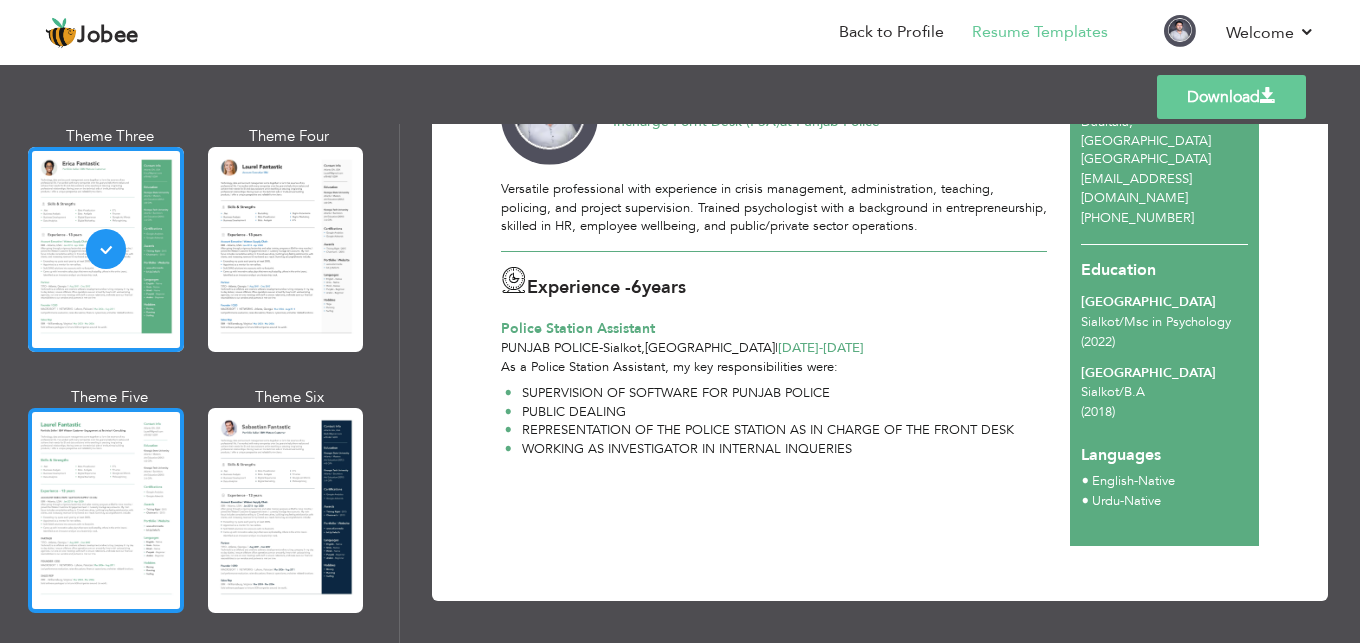 click at bounding box center [106, 510] 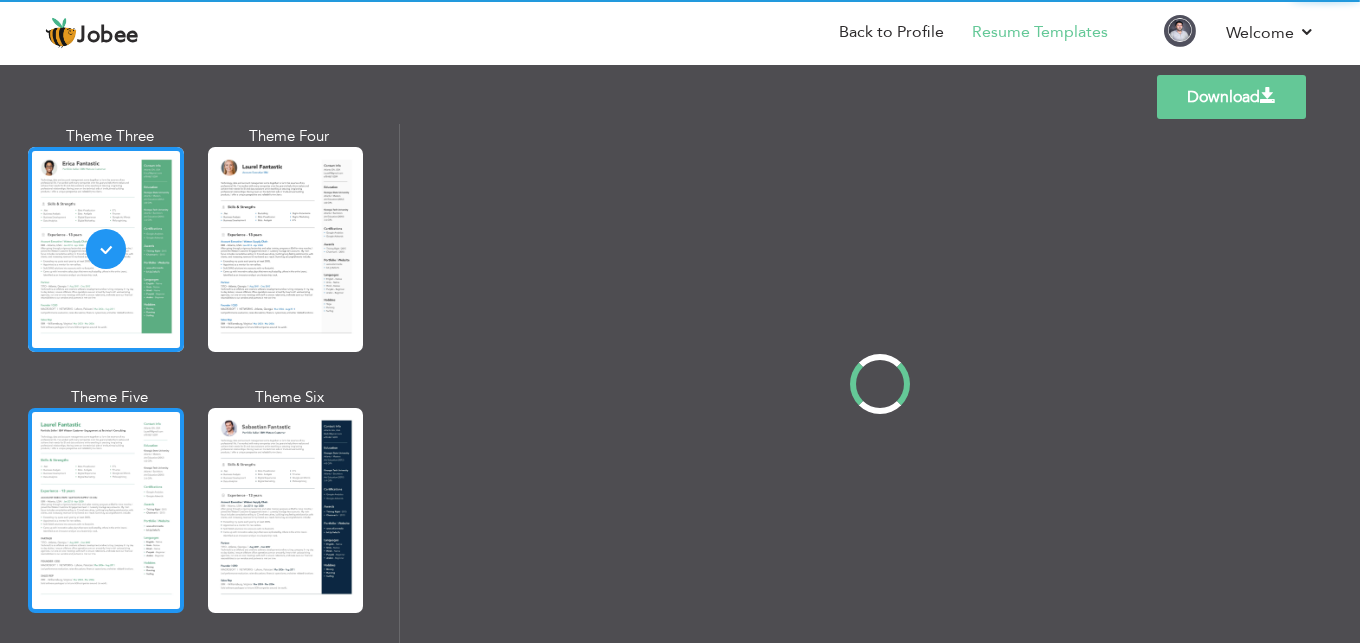 scroll, scrollTop: 0, scrollLeft: 0, axis: both 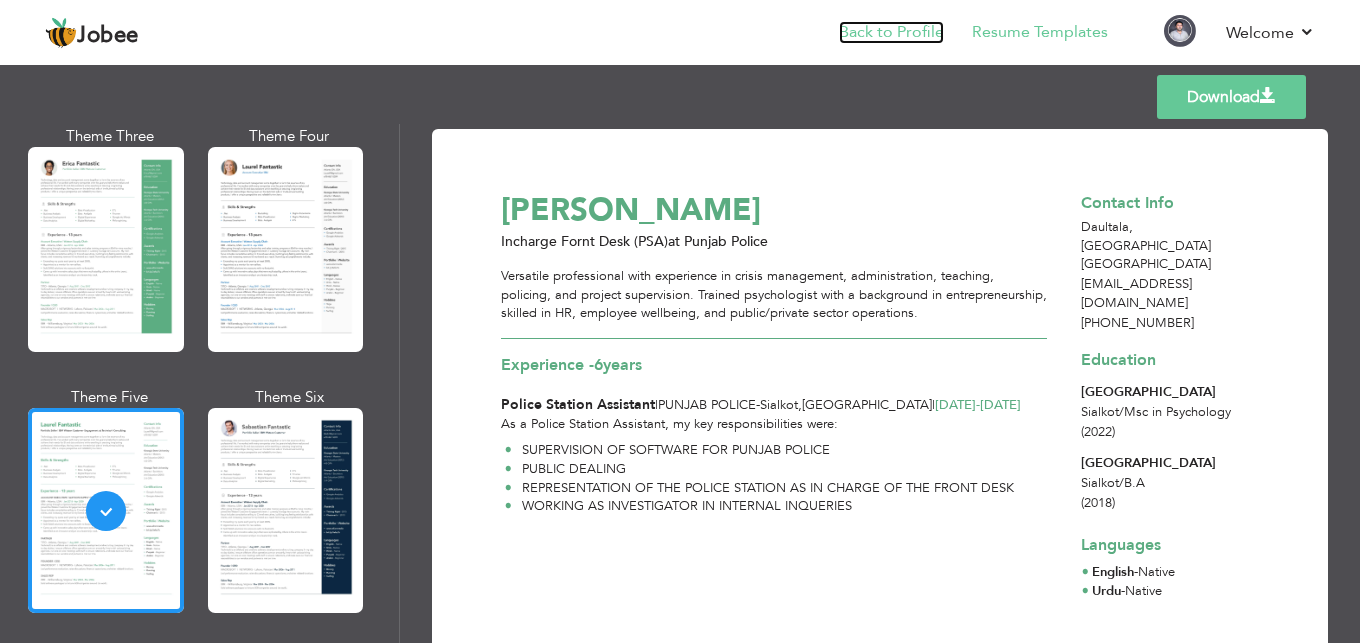 click on "Back to Profile" at bounding box center (891, 32) 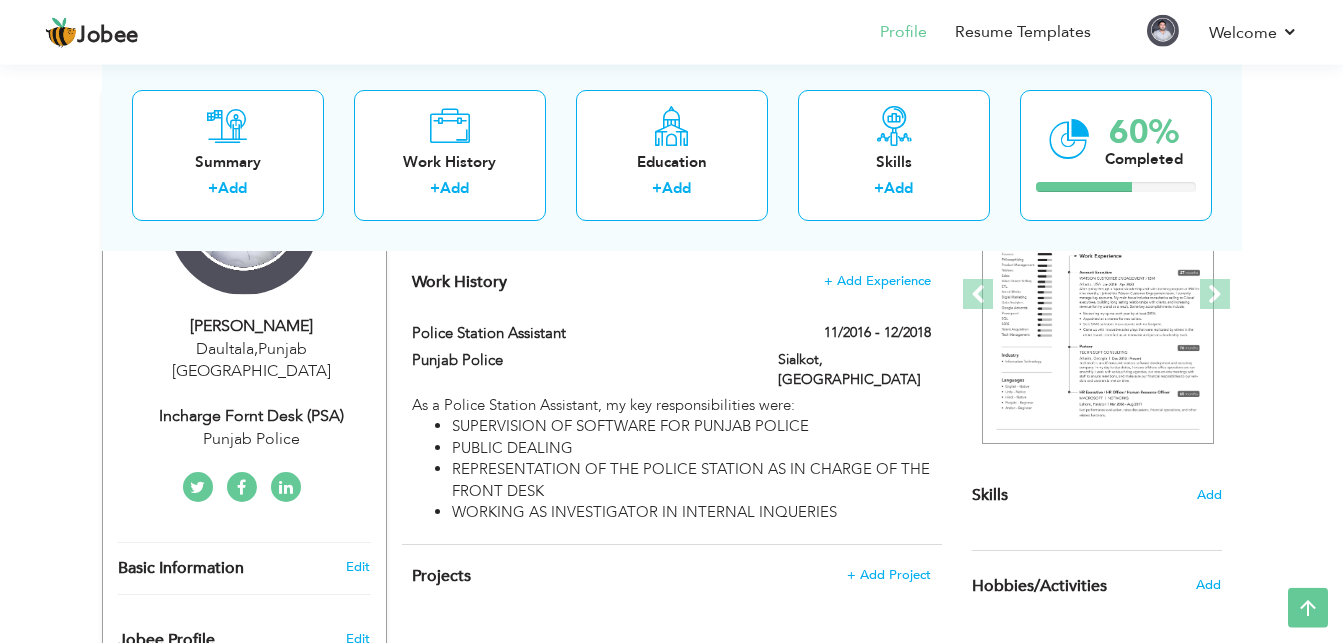 scroll, scrollTop: 583, scrollLeft: 0, axis: vertical 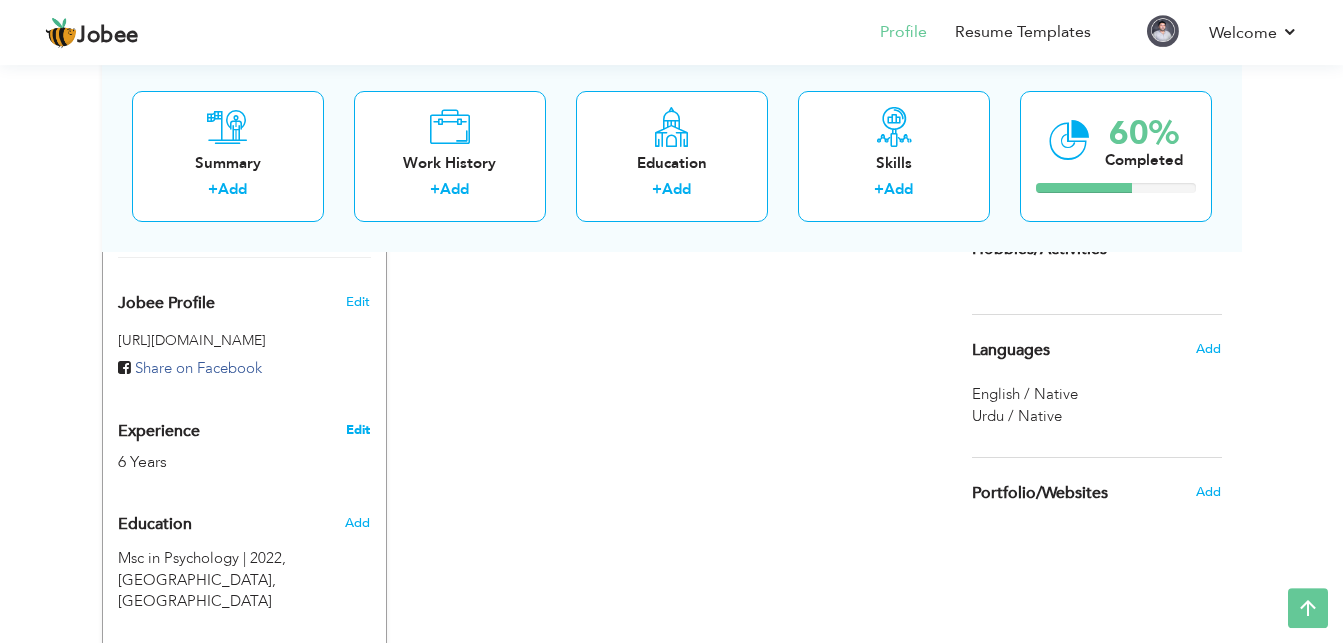 click on "Edit" at bounding box center (358, 430) 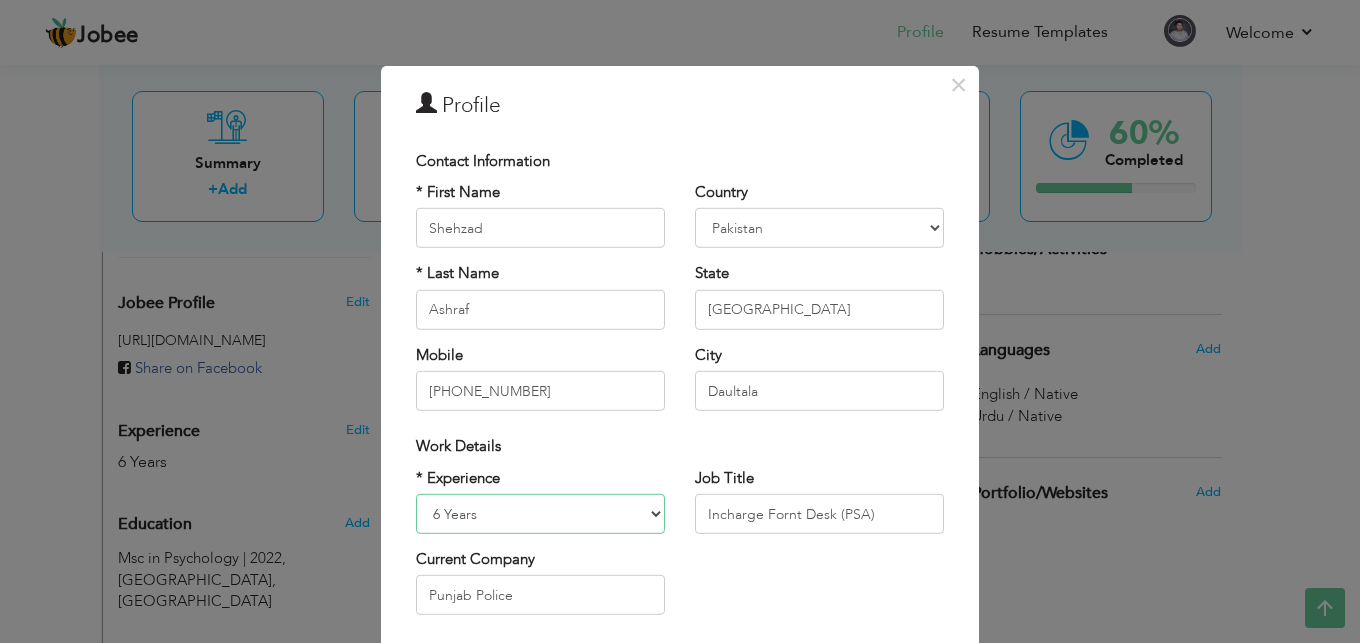 select on "number:4" 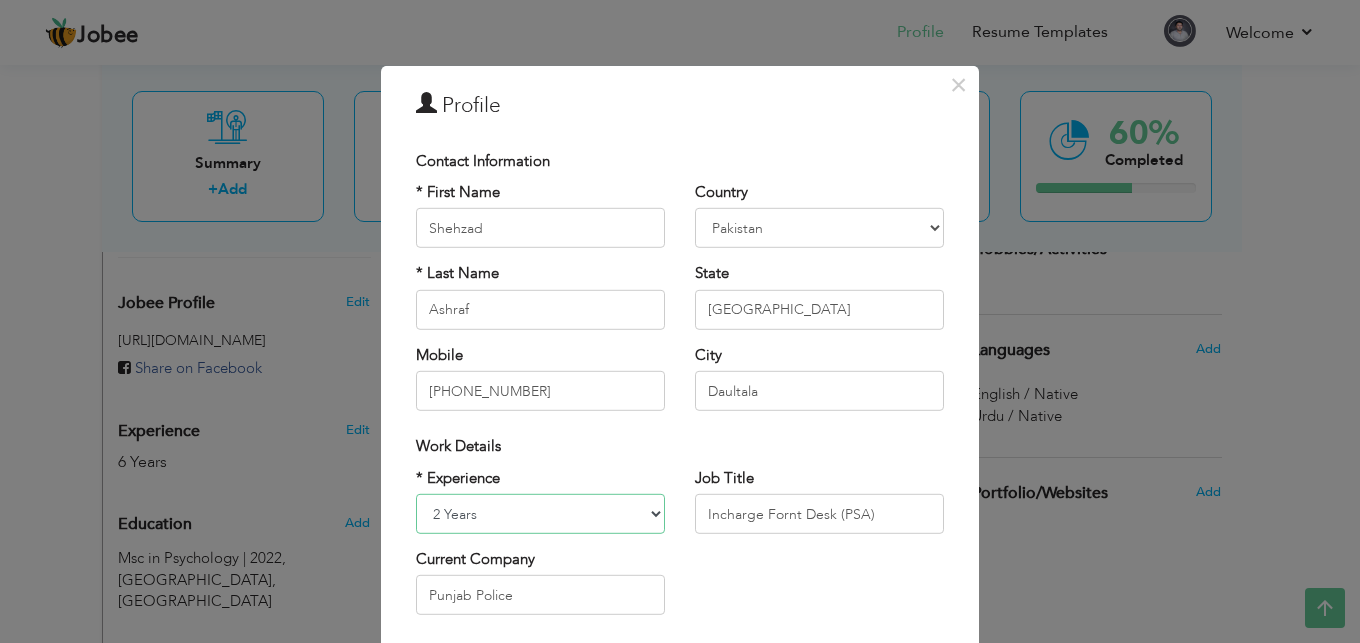 click on "2 Years" at bounding box center (0, 0) 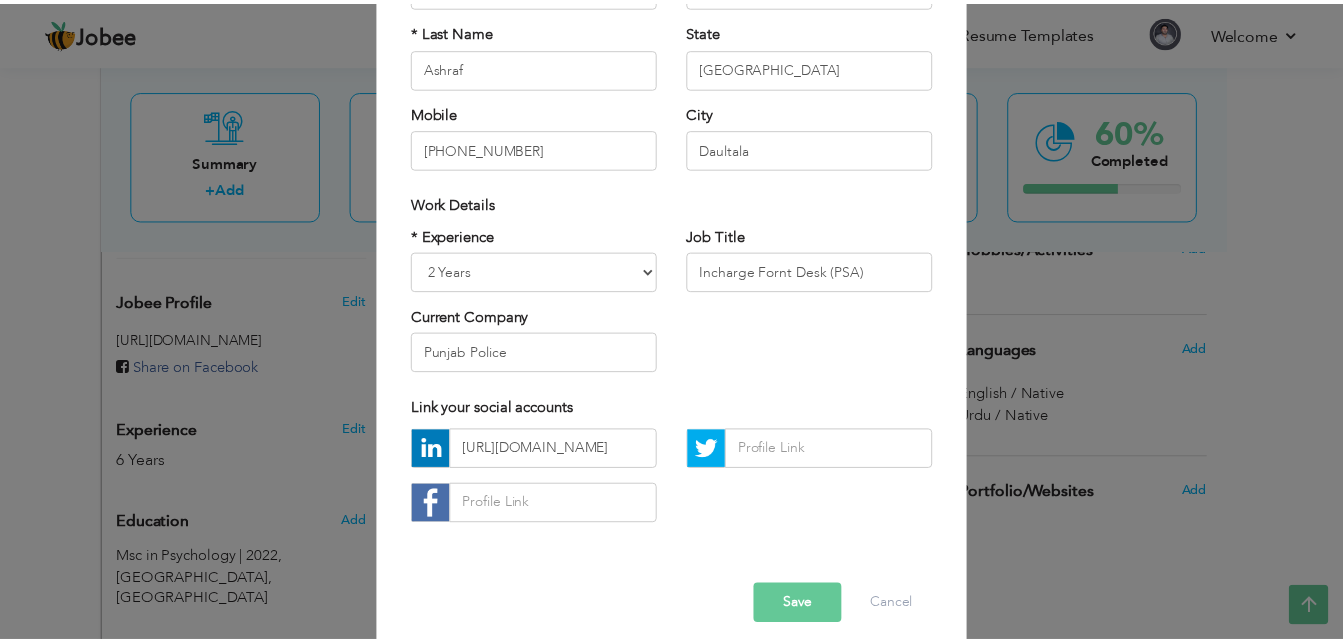 scroll, scrollTop: 260, scrollLeft: 0, axis: vertical 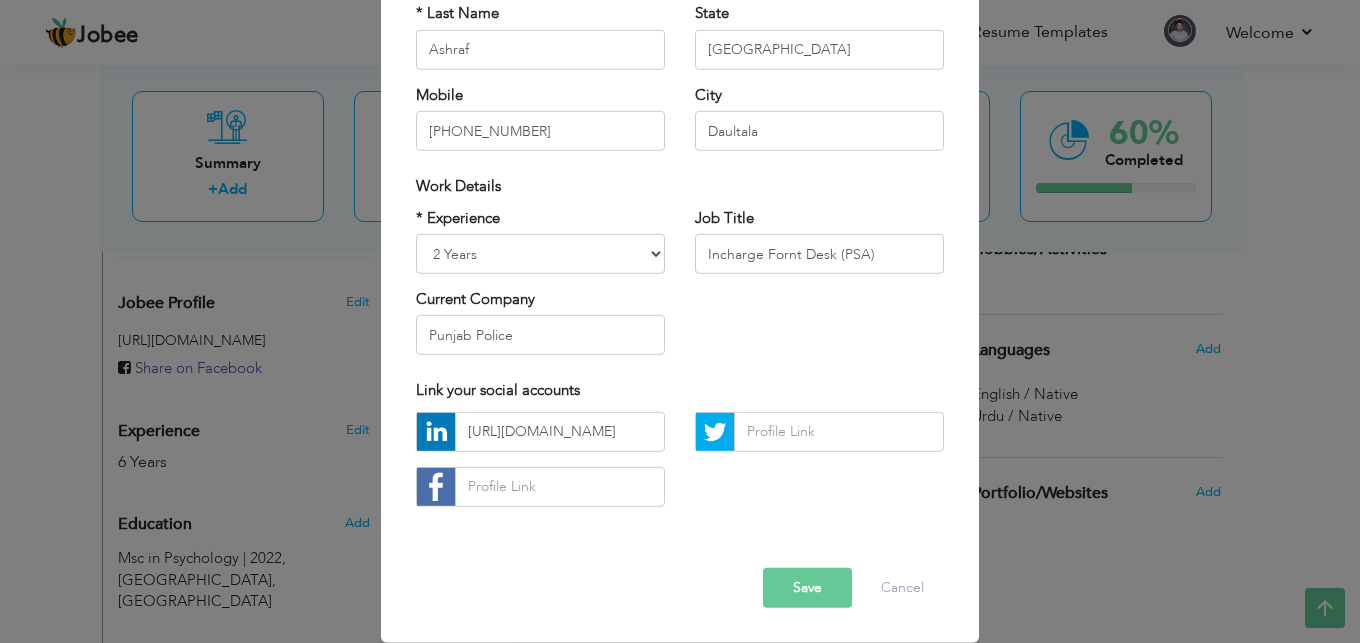 click on "Save" at bounding box center [807, 588] 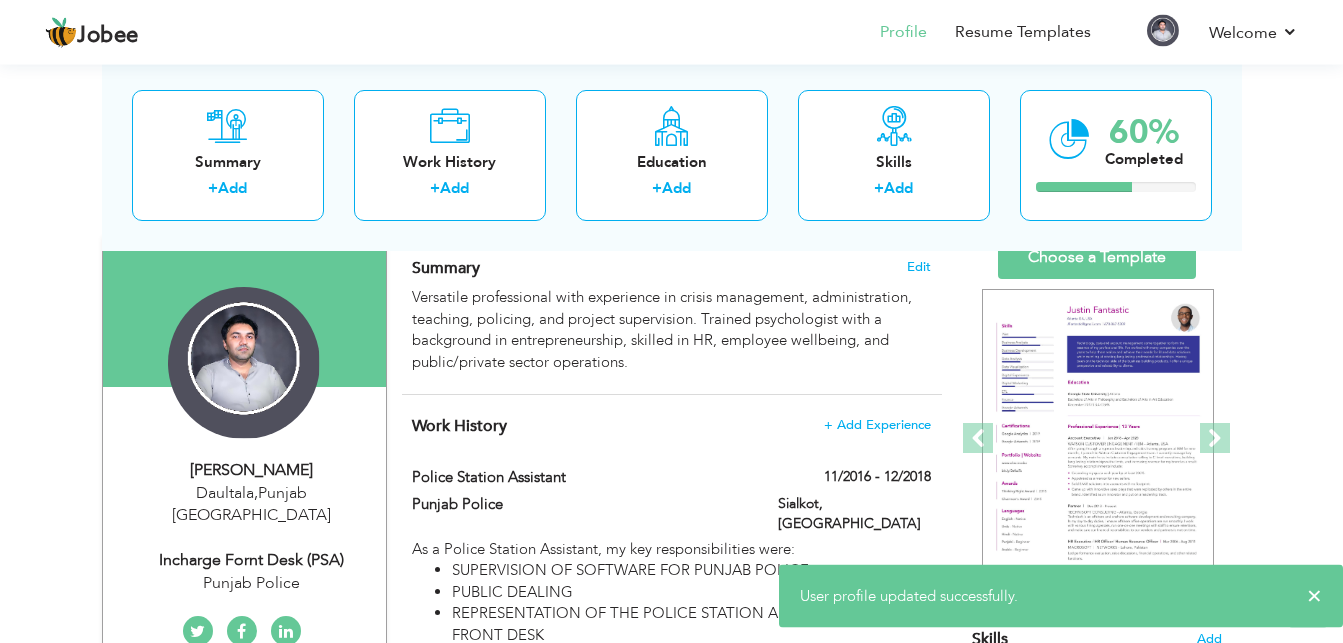 scroll, scrollTop: 0, scrollLeft: 0, axis: both 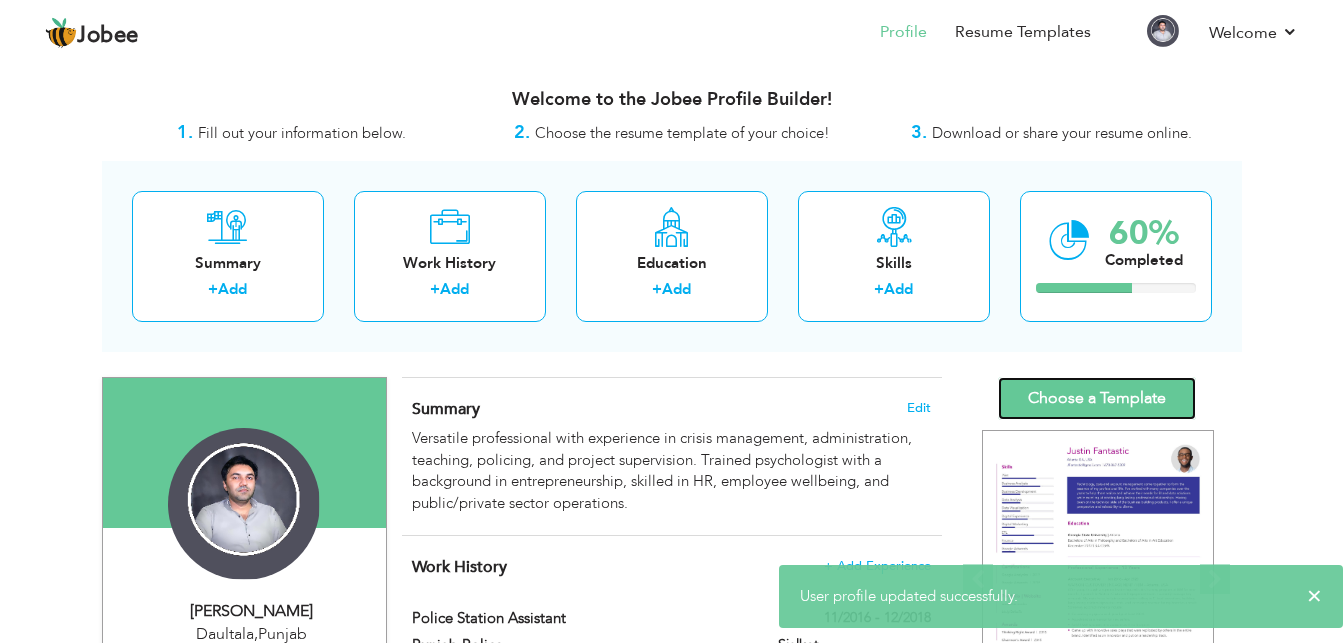 click on "Choose a Template" at bounding box center (1097, 398) 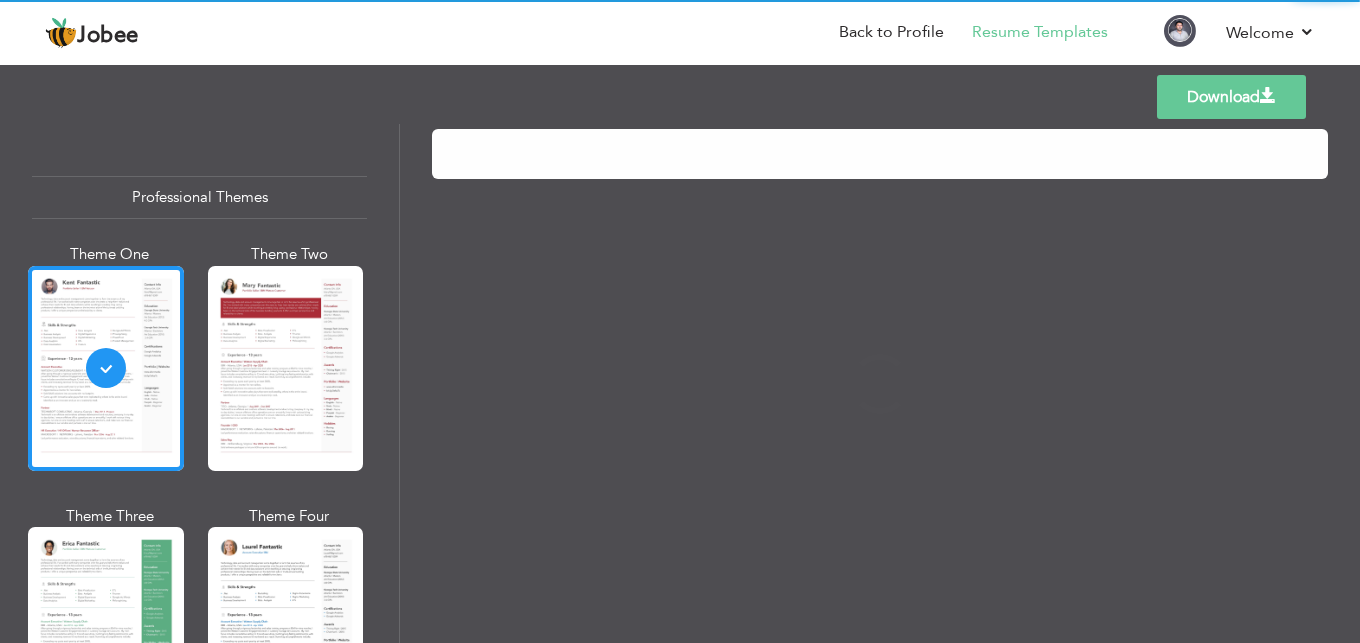 scroll, scrollTop: 0, scrollLeft: 0, axis: both 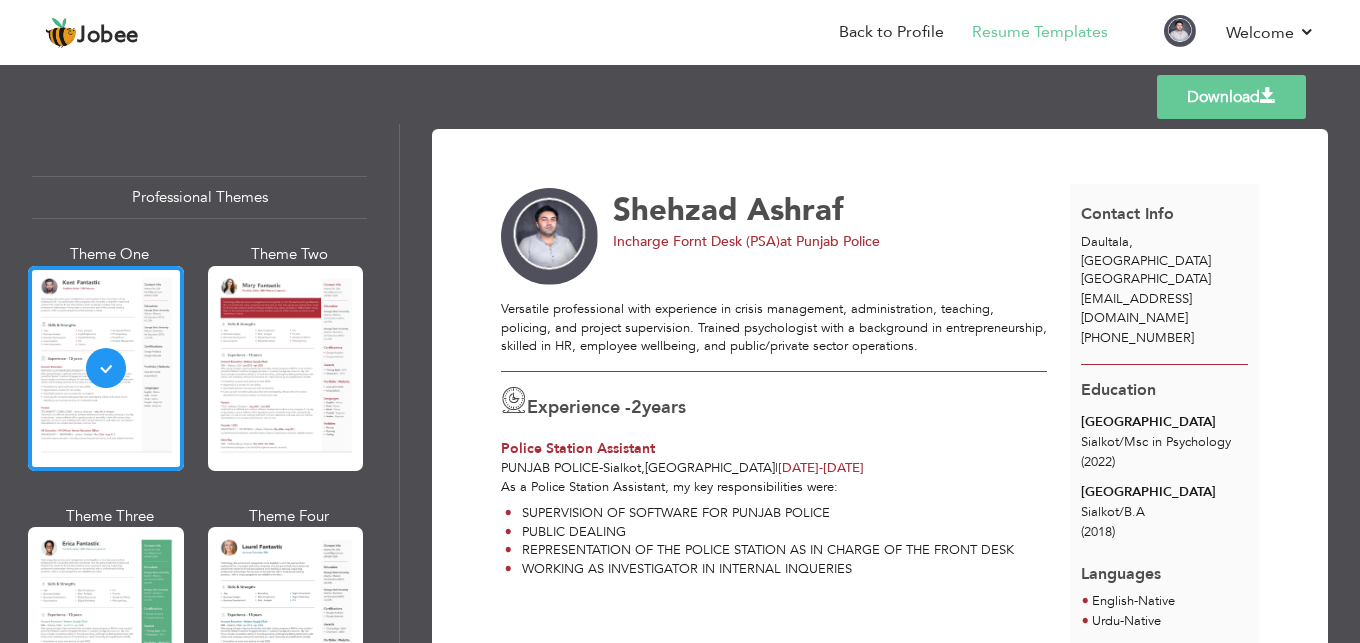 click on "Shehzad   Ashraf" at bounding box center (835, 210) 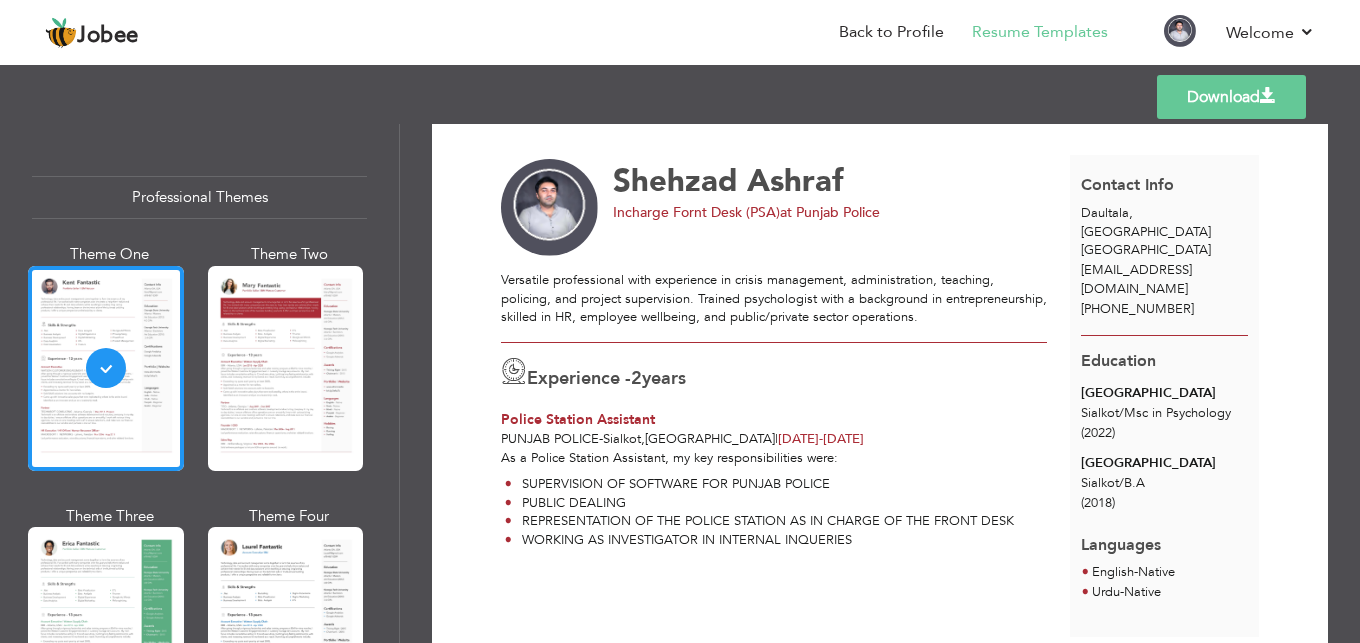 scroll, scrollTop: 24, scrollLeft: 0, axis: vertical 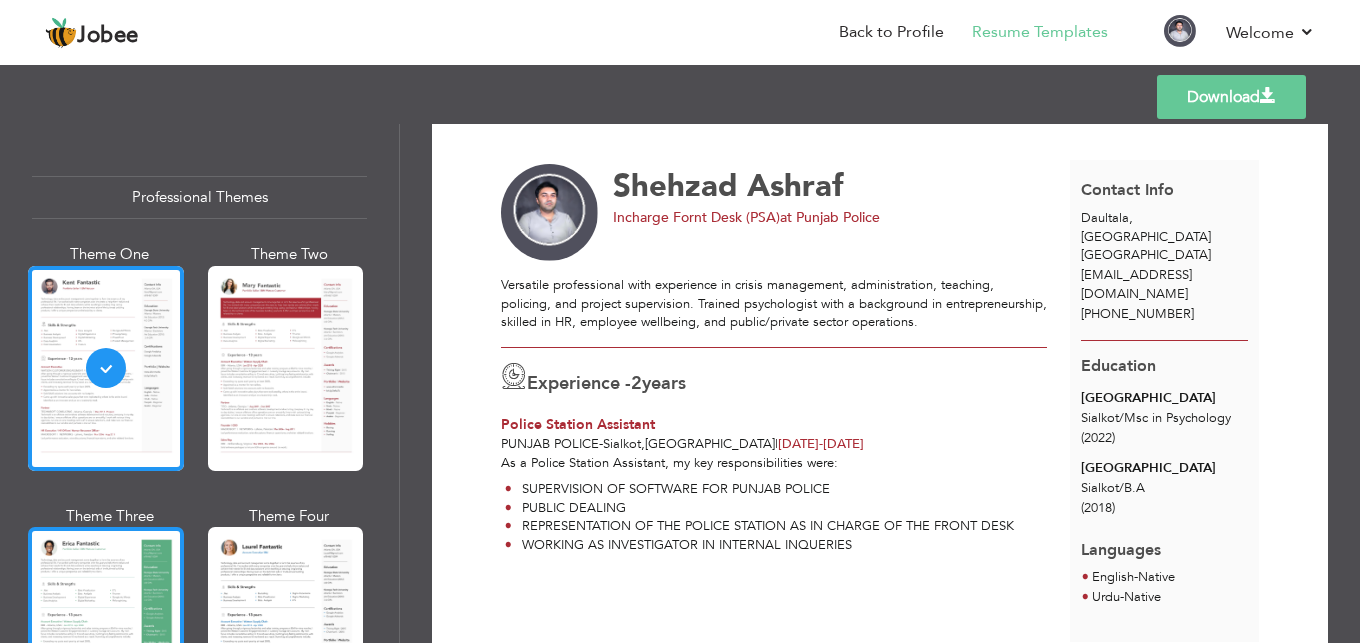 click at bounding box center (106, 629) 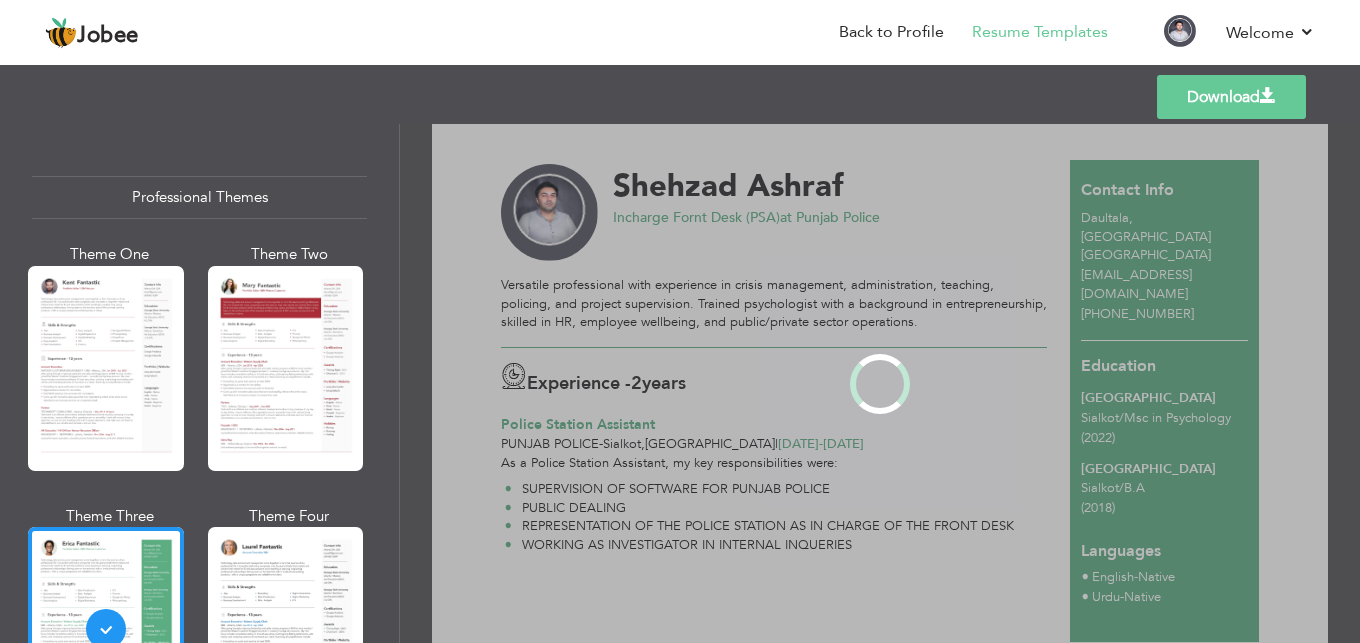 scroll, scrollTop: 0, scrollLeft: 0, axis: both 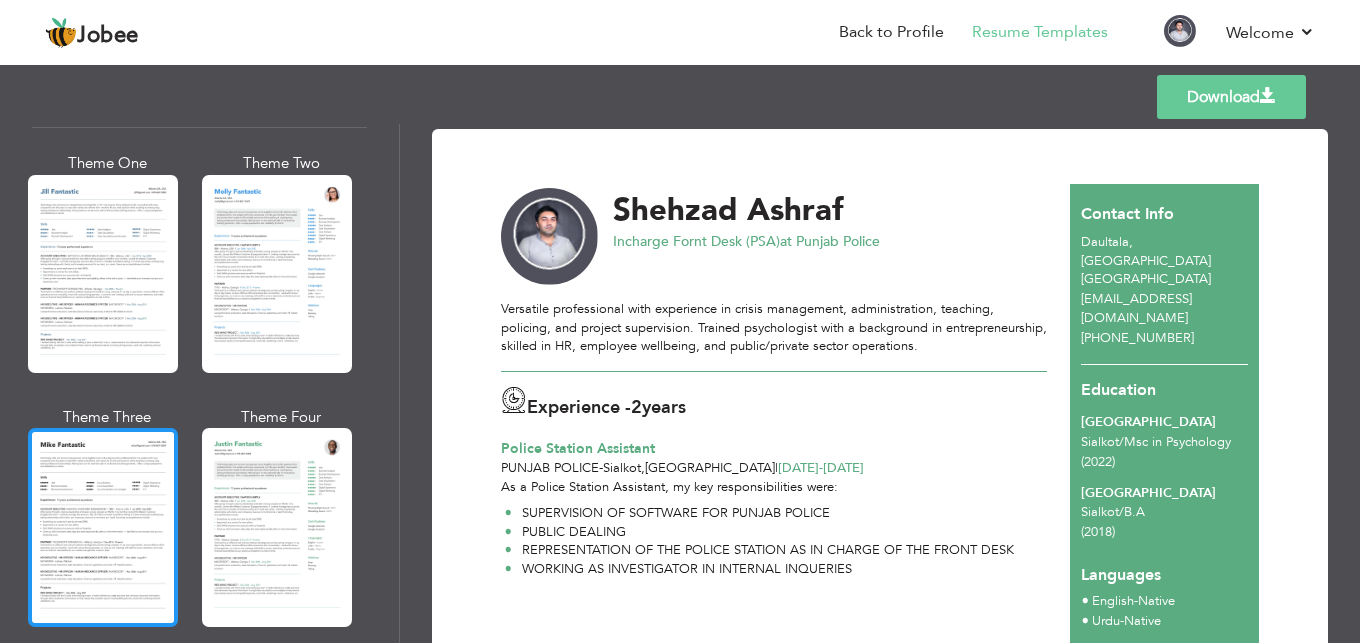 click at bounding box center (103, 527) 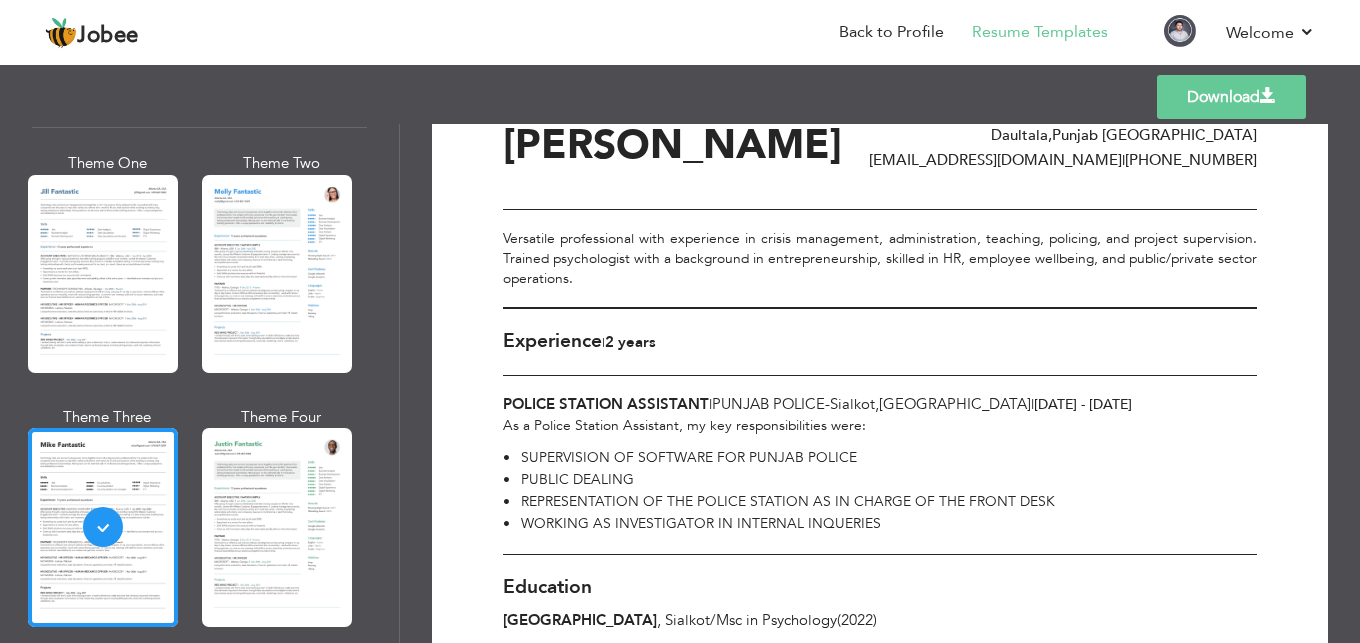 scroll, scrollTop: 0, scrollLeft: 0, axis: both 